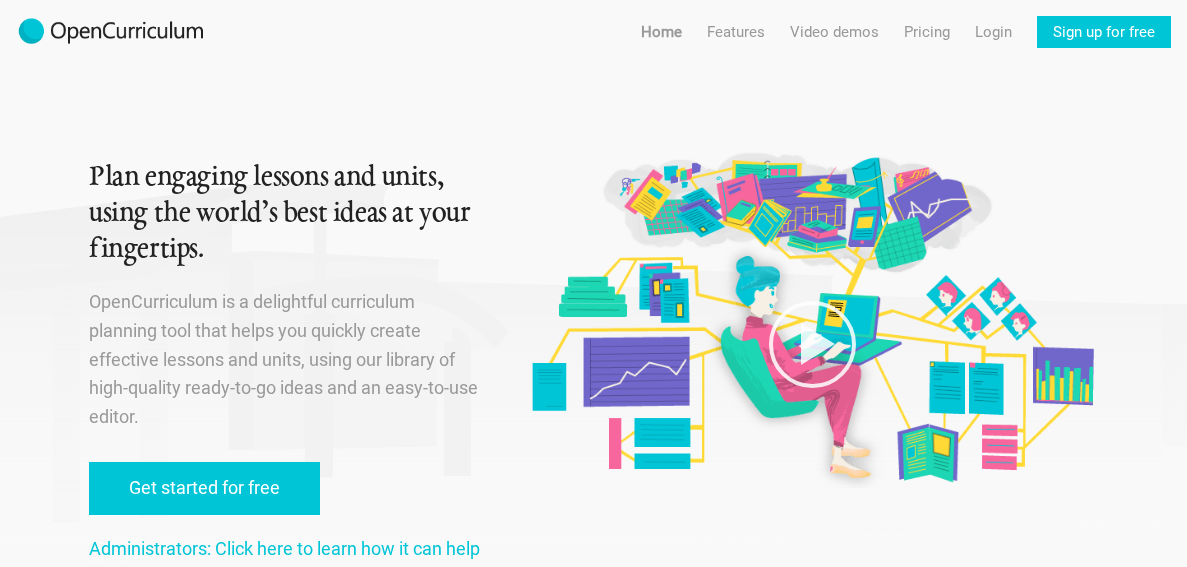 scroll, scrollTop: 0, scrollLeft: 0, axis: both 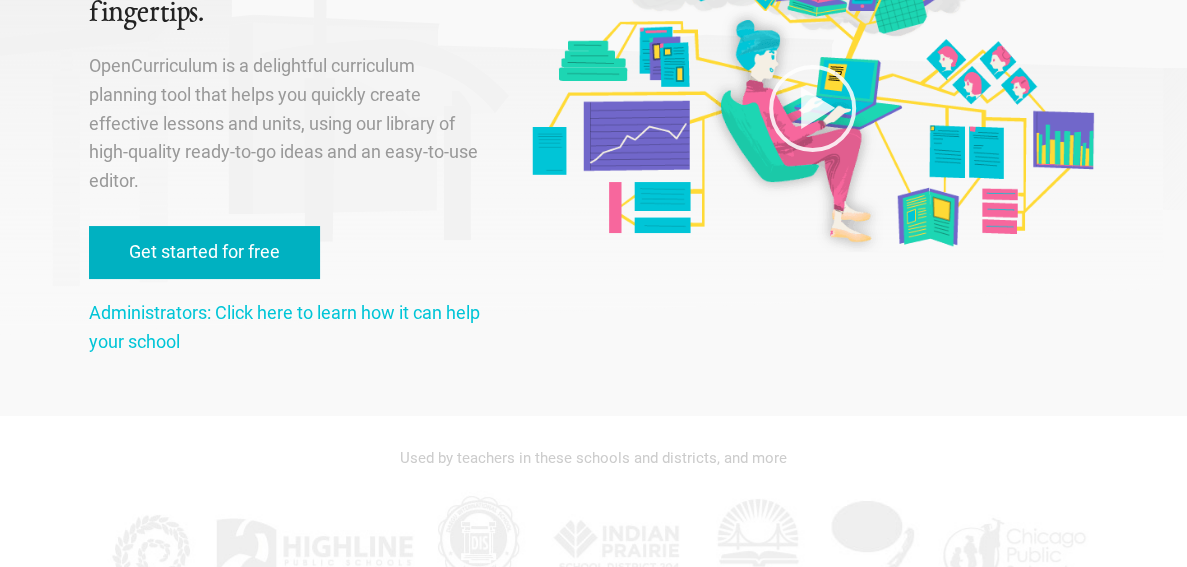 click on "Get started for free" at bounding box center [204, 252] 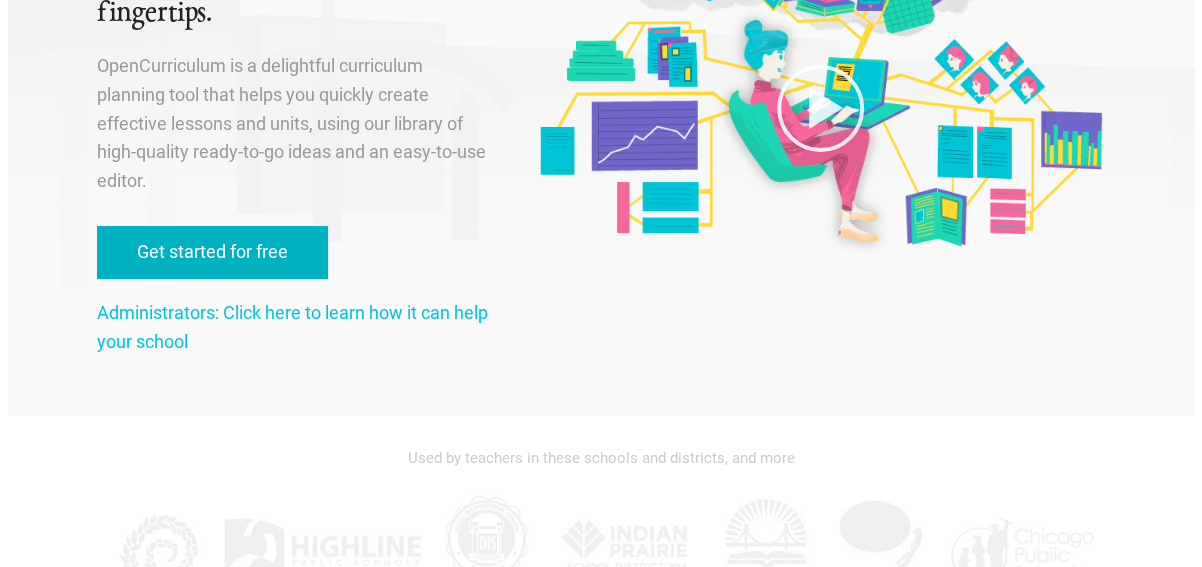 scroll, scrollTop: 0, scrollLeft: 0, axis: both 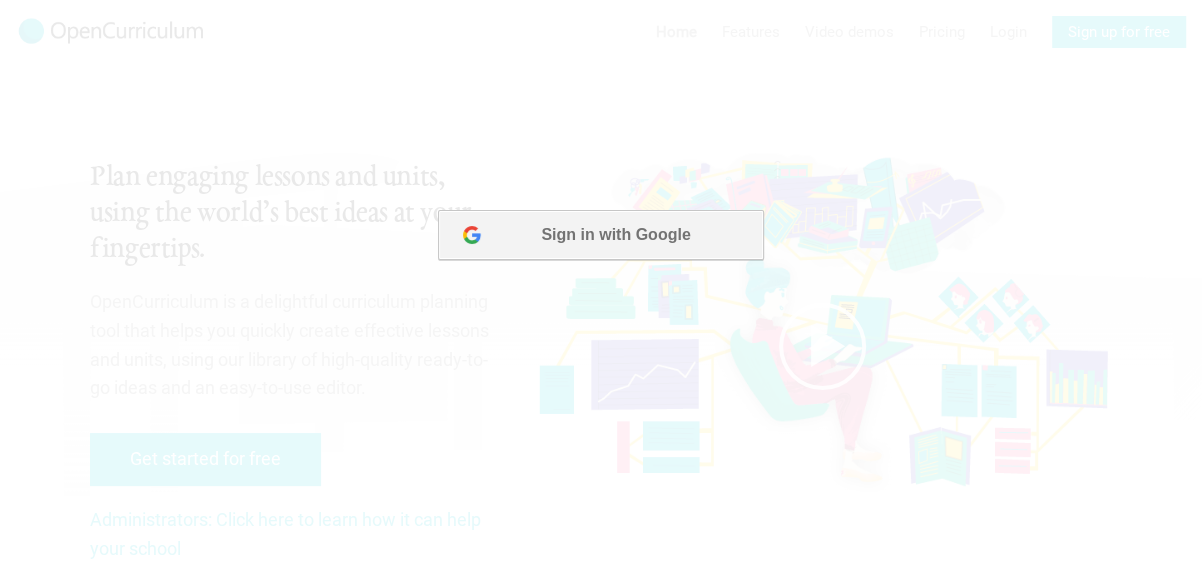 click on "Sign in with Google" at bounding box center (600, 235) 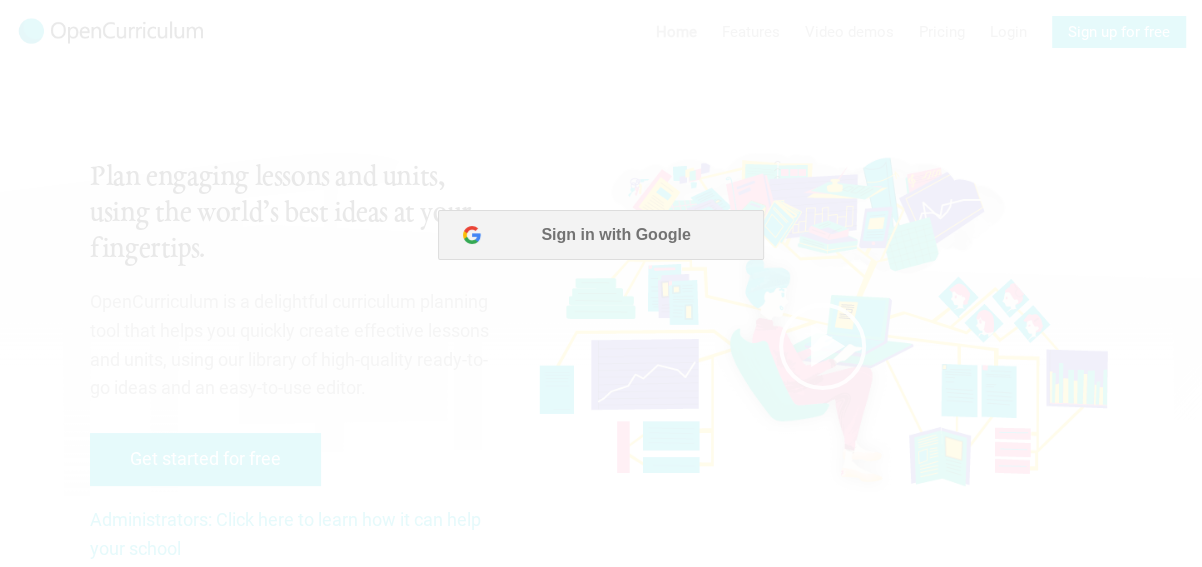 click at bounding box center [601, 283] 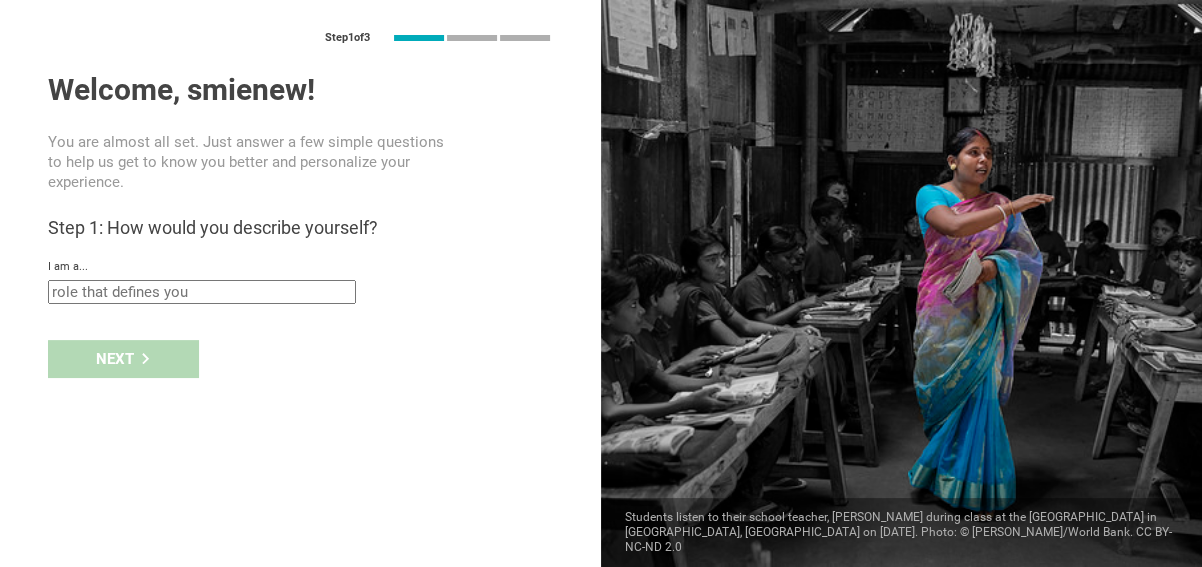 click on "Next" at bounding box center (300, 359) 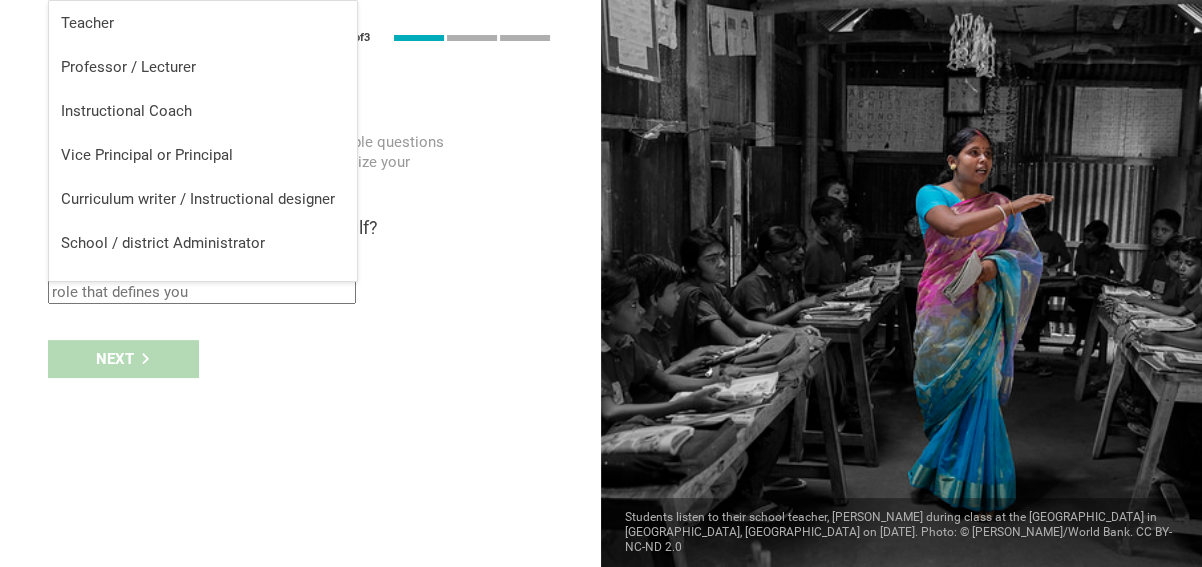 click at bounding box center [202, 292] 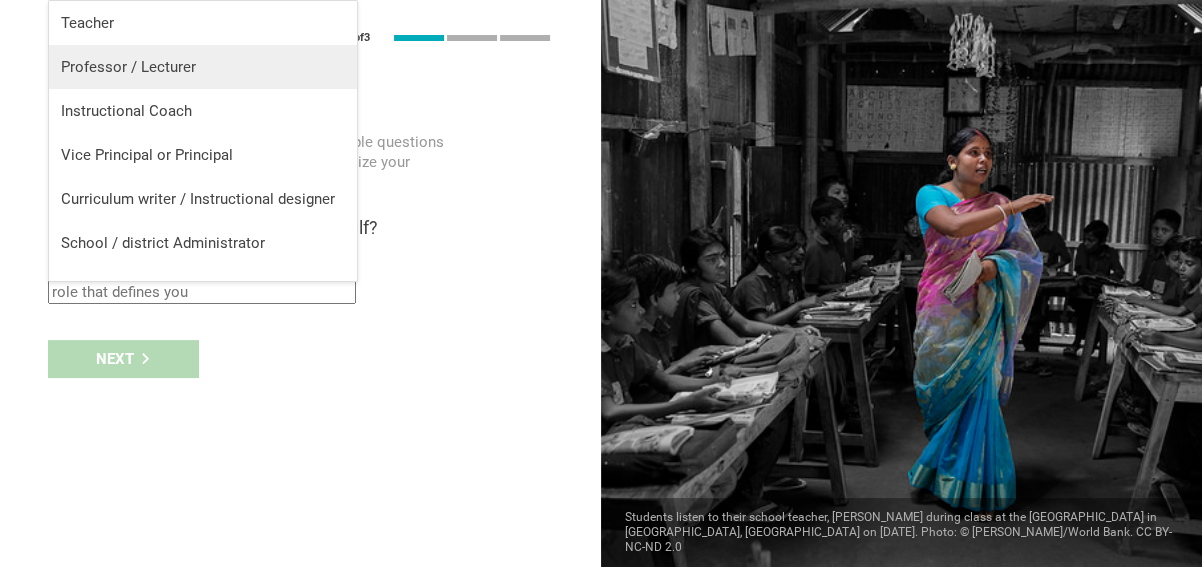 click on "Professor / Lecturer" at bounding box center [203, 67] 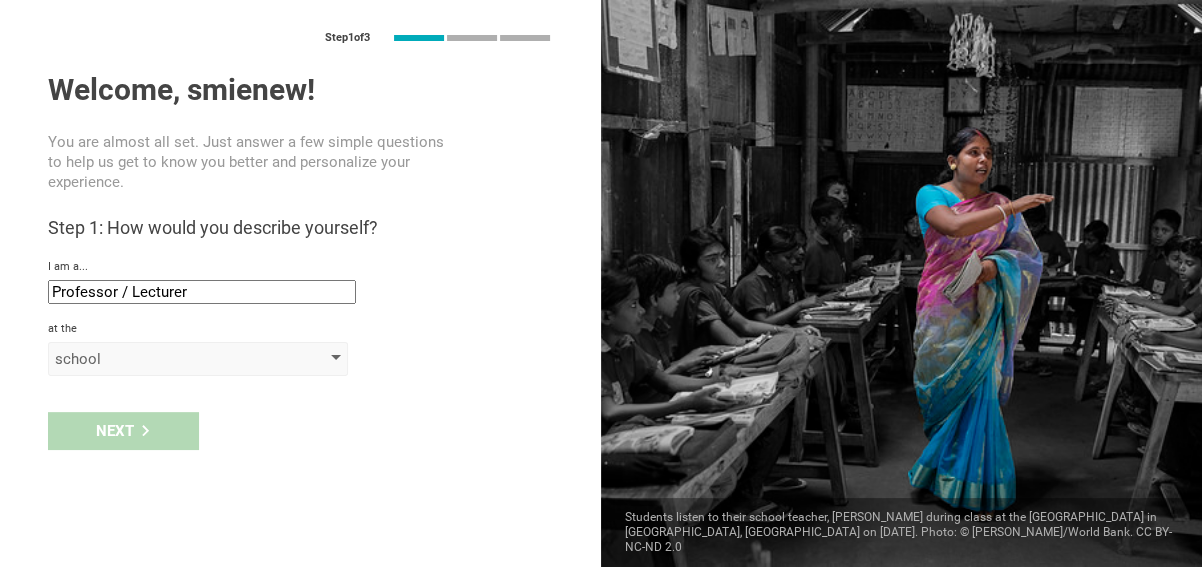 click at bounding box center (336, 359) 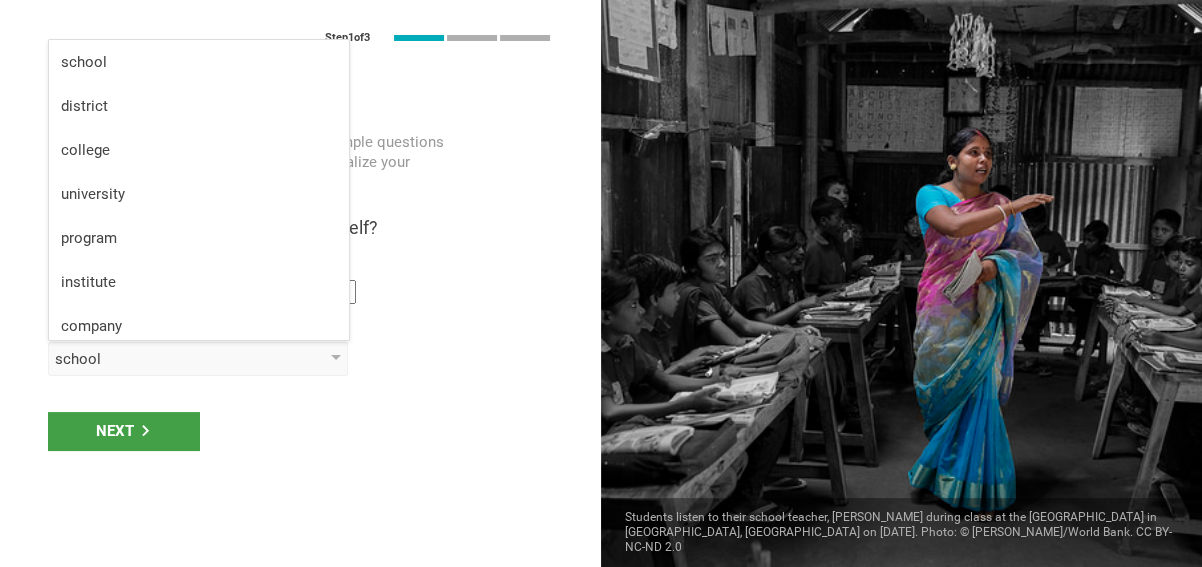 scroll, scrollTop: 52, scrollLeft: 0, axis: vertical 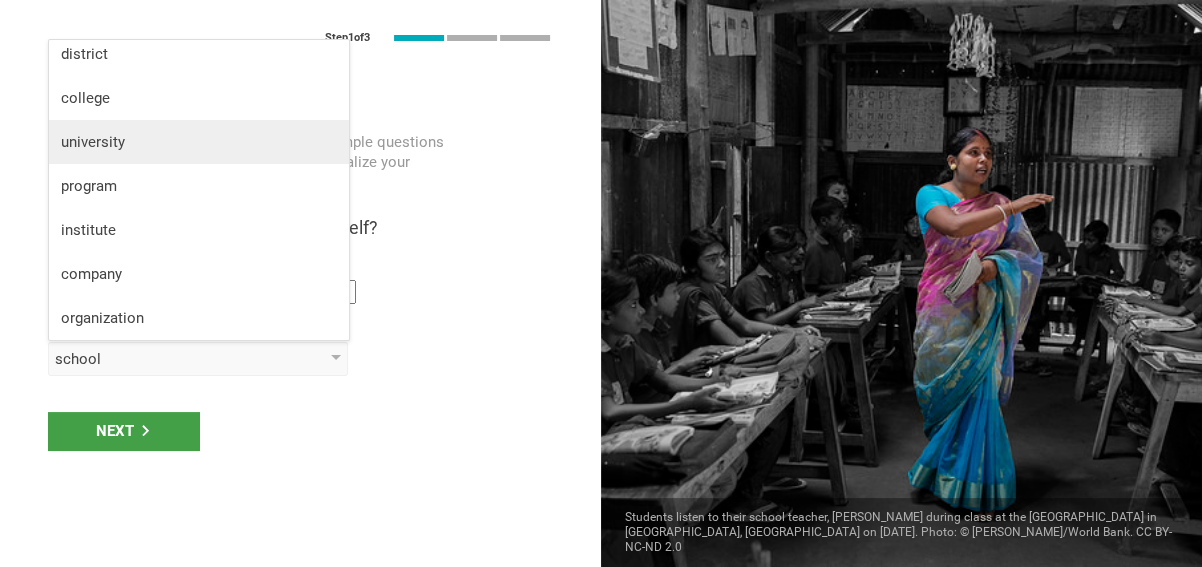 click on "university" at bounding box center (199, 142) 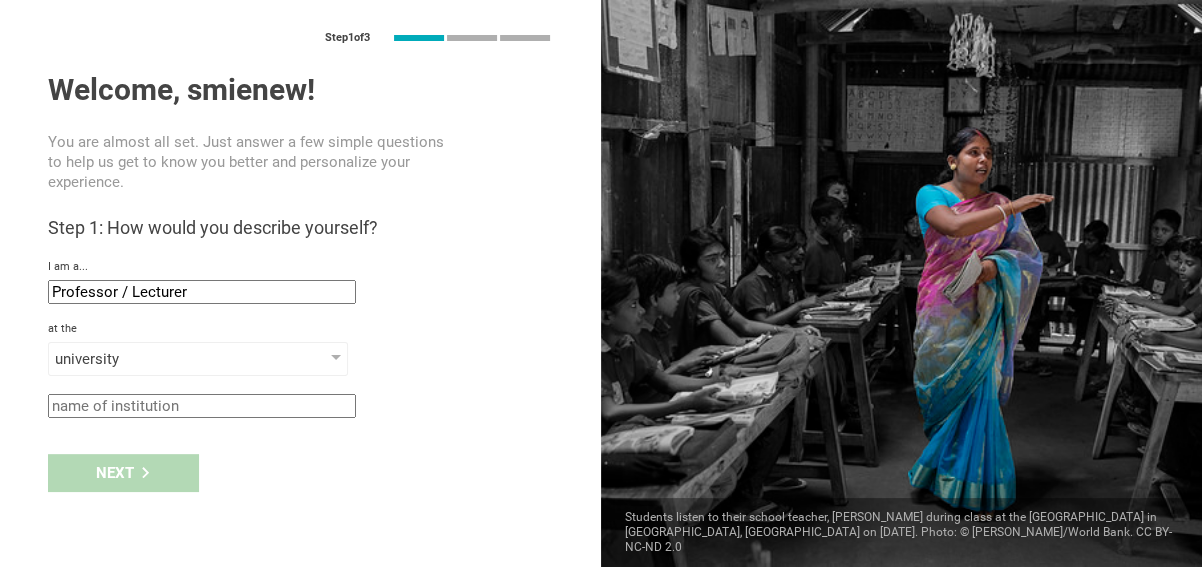 click 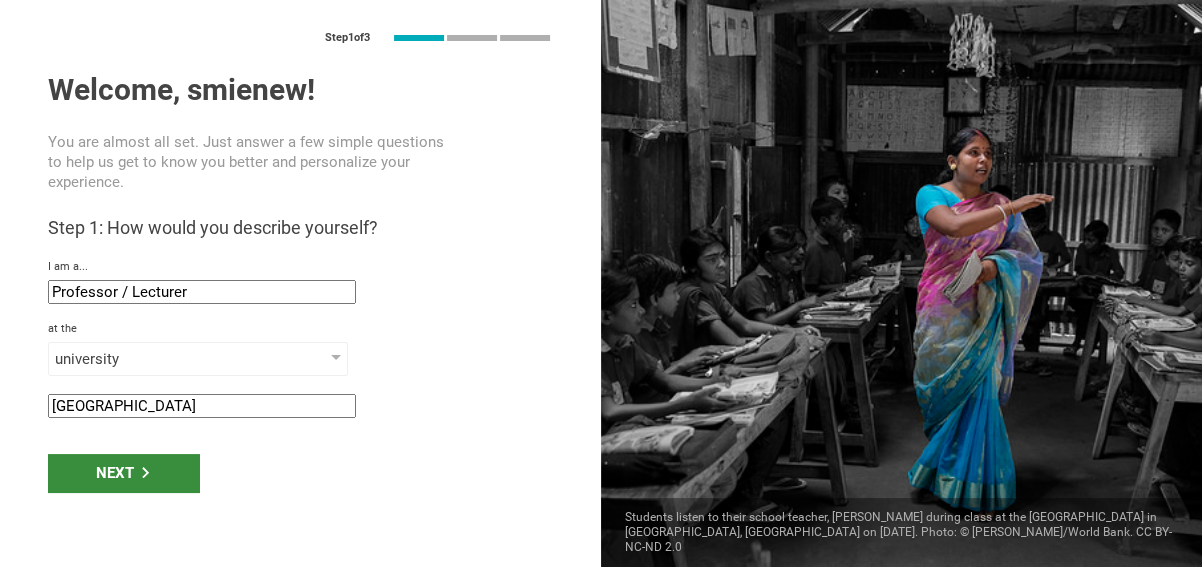 type on "[GEOGRAPHIC_DATA]" 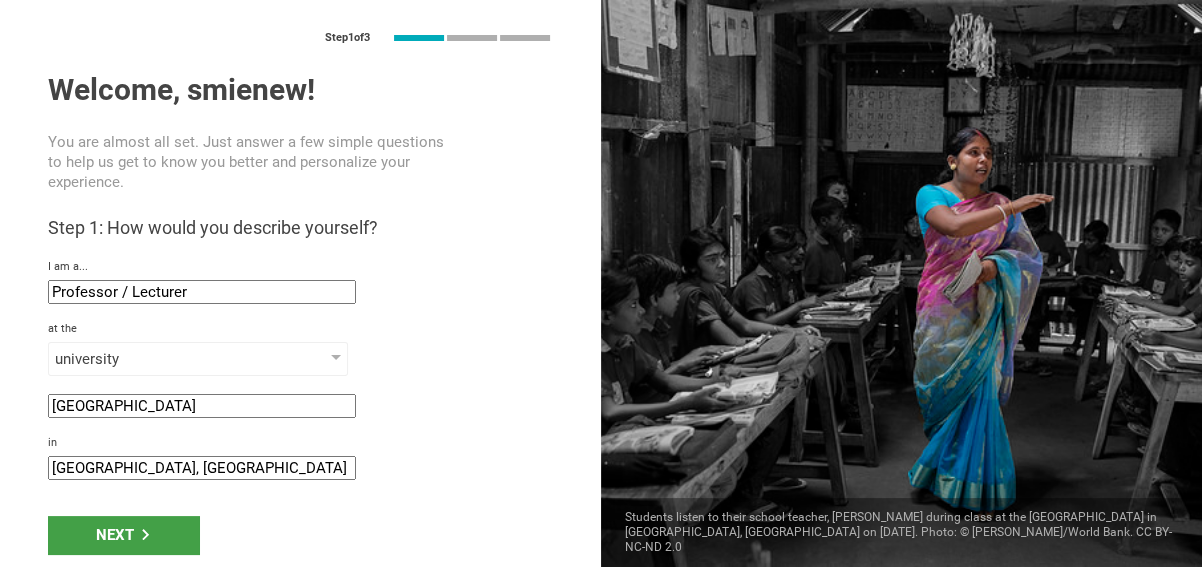 click on "[GEOGRAPHIC_DATA], [GEOGRAPHIC_DATA]" 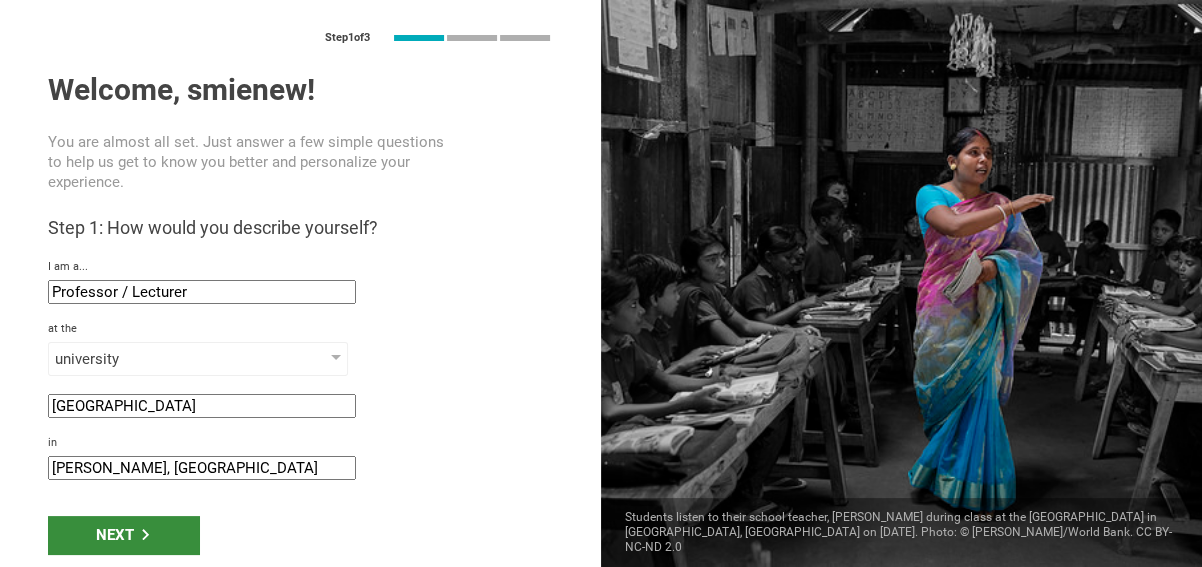 type on "[PERSON_NAME], [GEOGRAPHIC_DATA]" 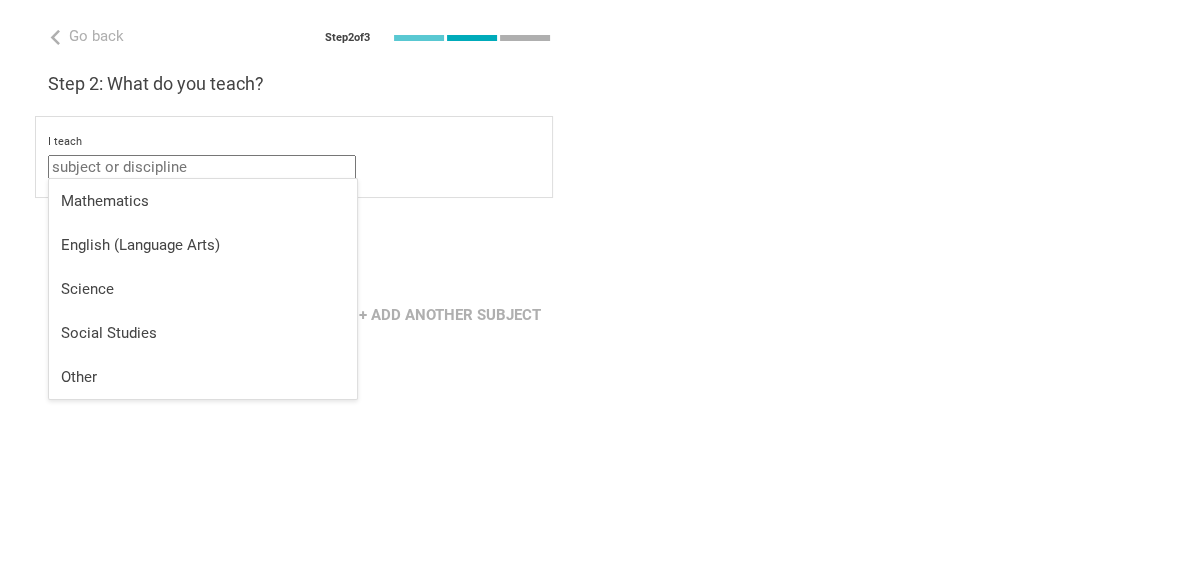 click at bounding box center [202, 167] 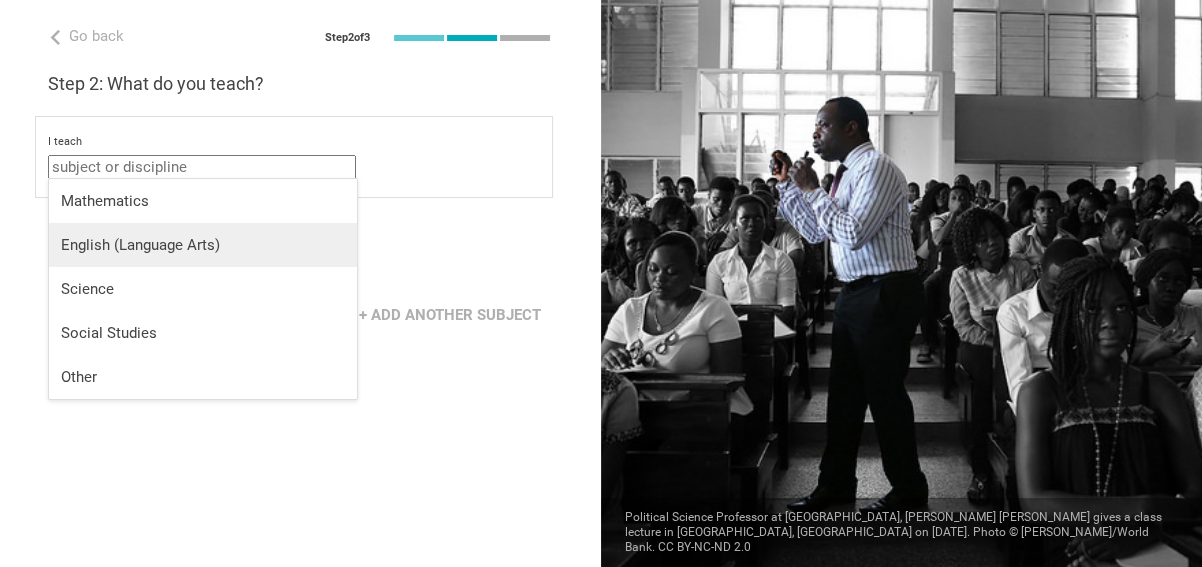 click on "English (Language Arts)" at bounding box center [203, 245] 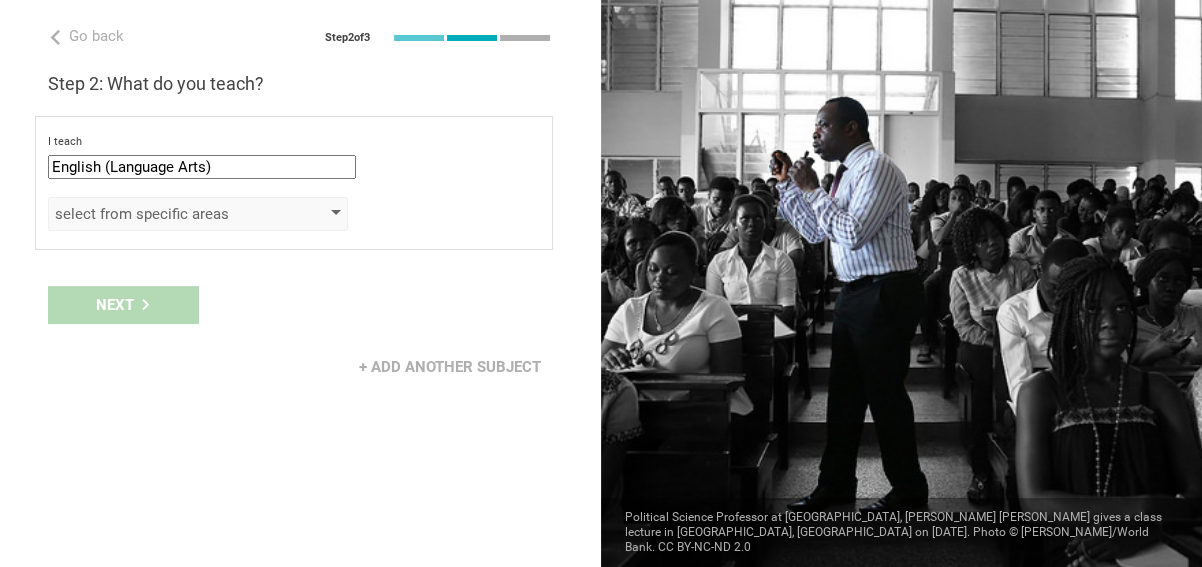 click at bounding box center (336, 214) 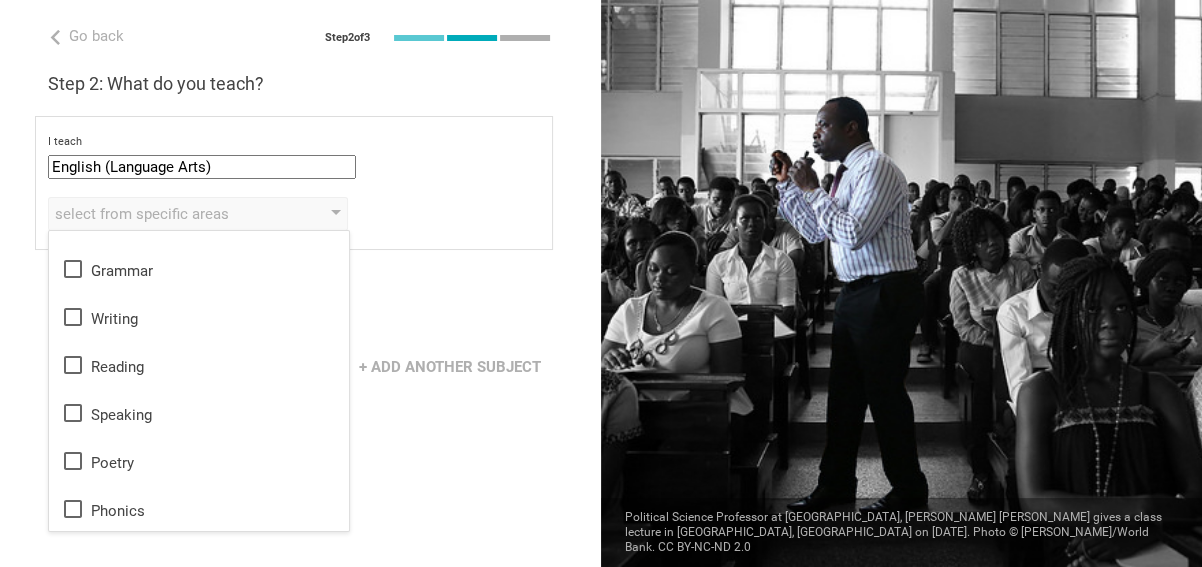 scroll, scrollTop: 35, scrollLeft: 0, axis: vertical 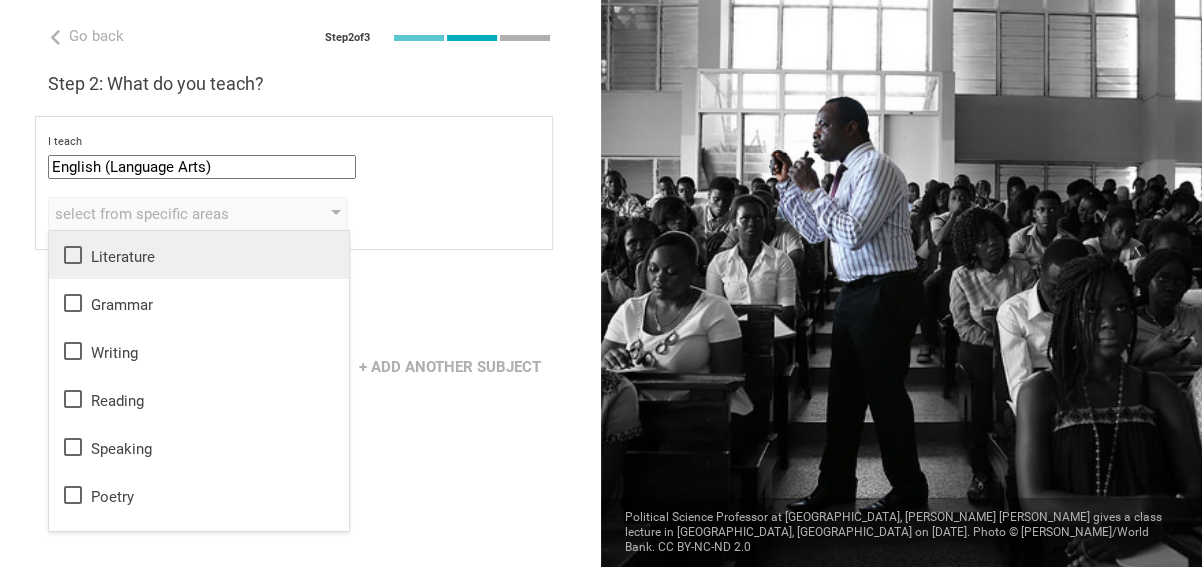 click 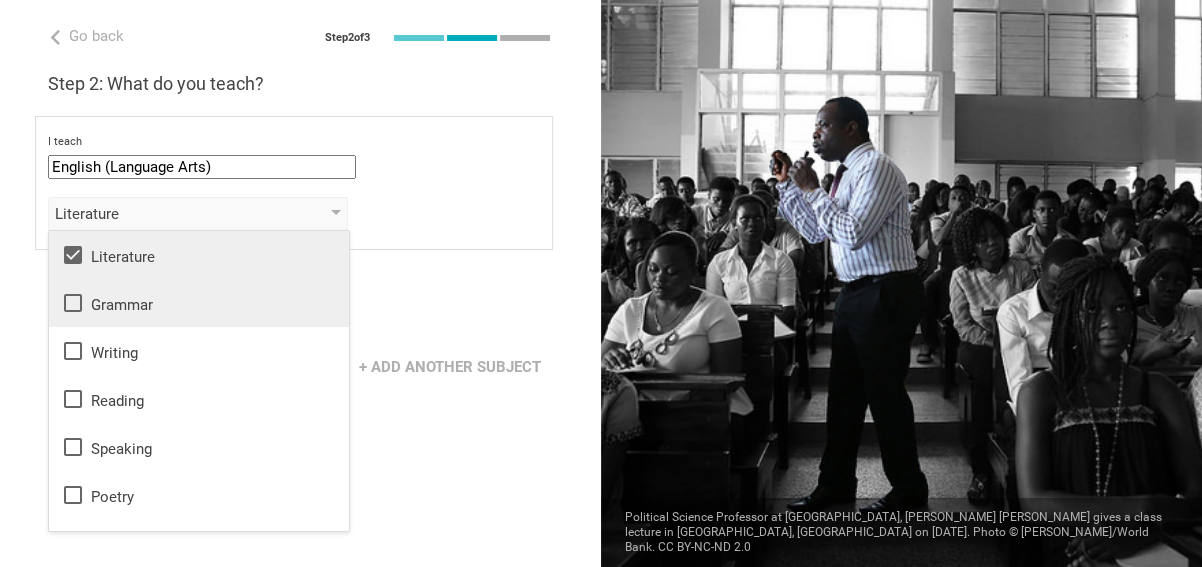 click 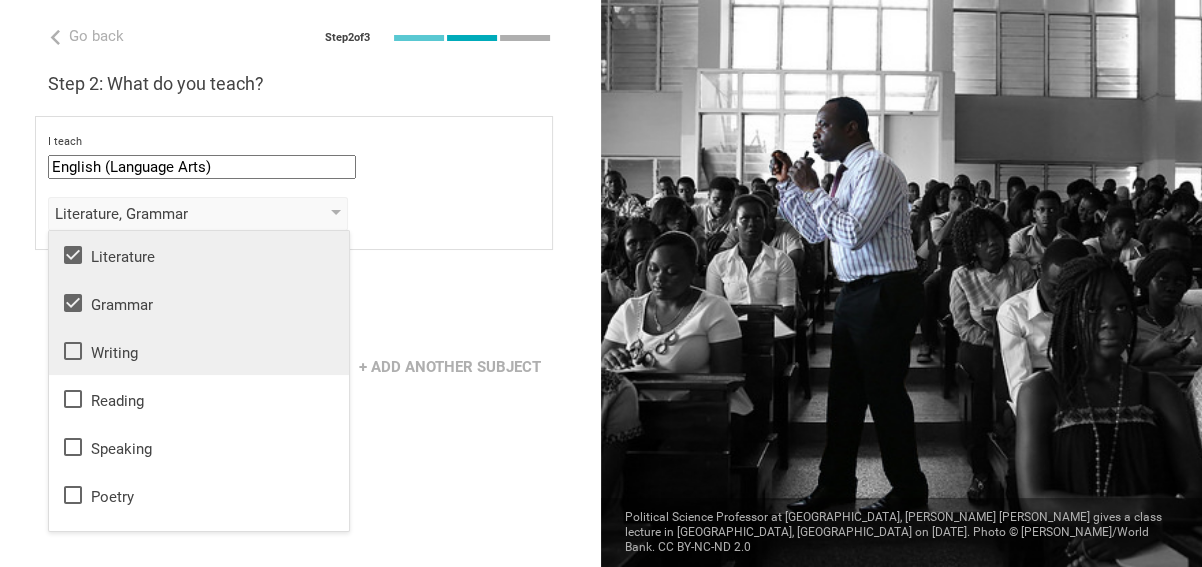 click 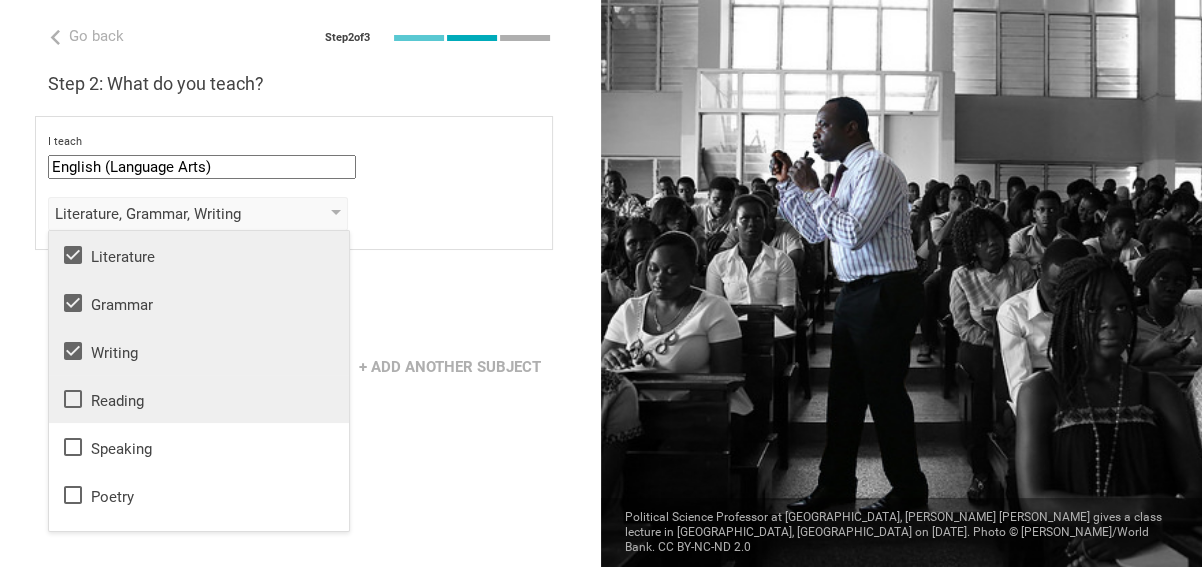 click 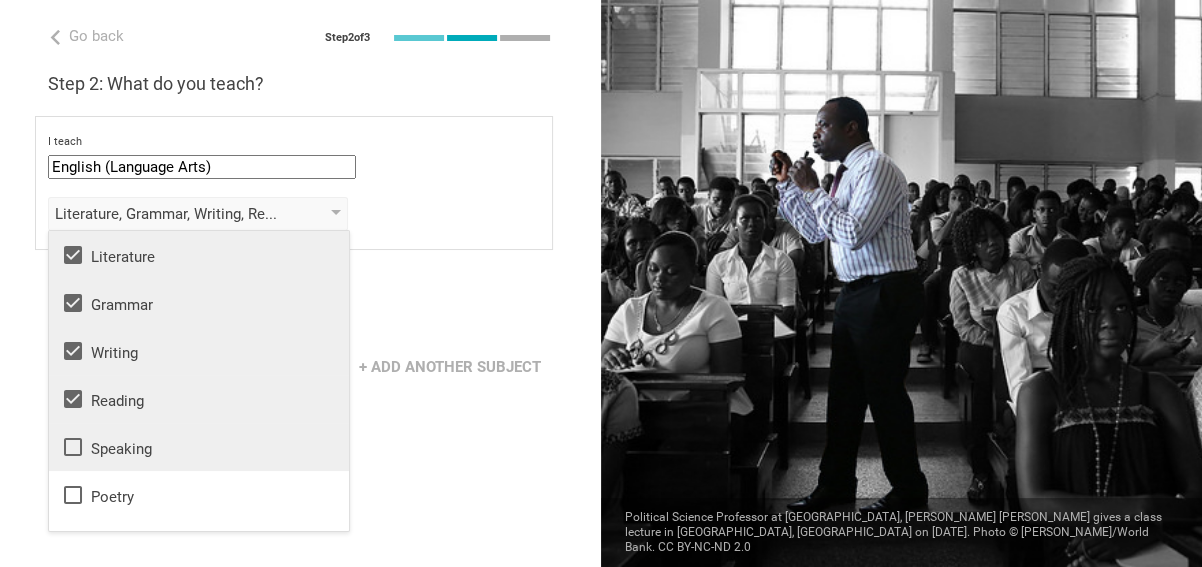 click 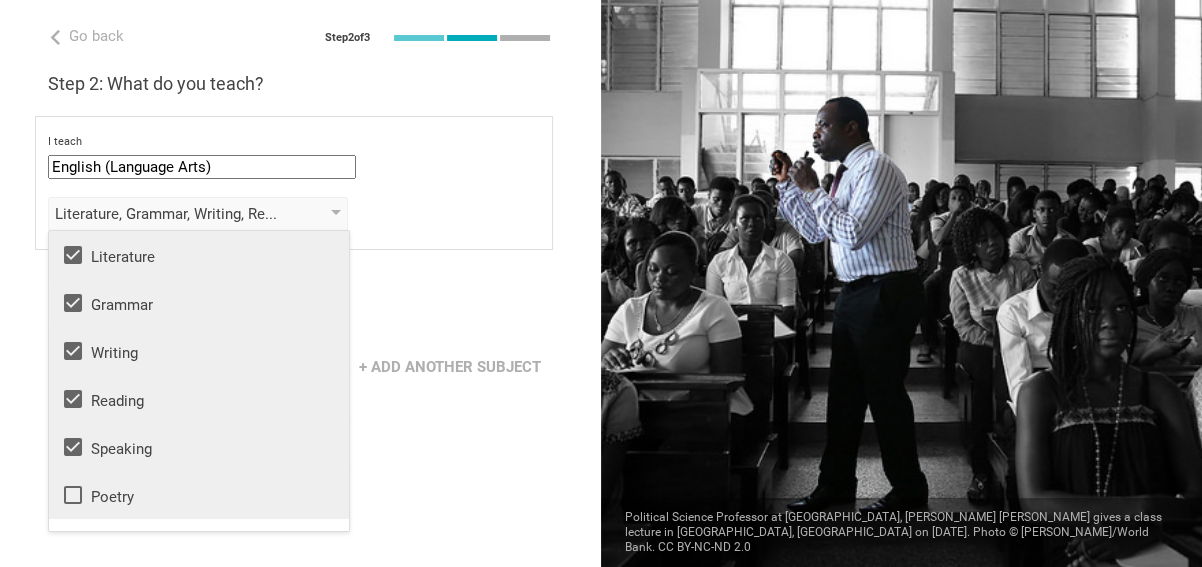 click 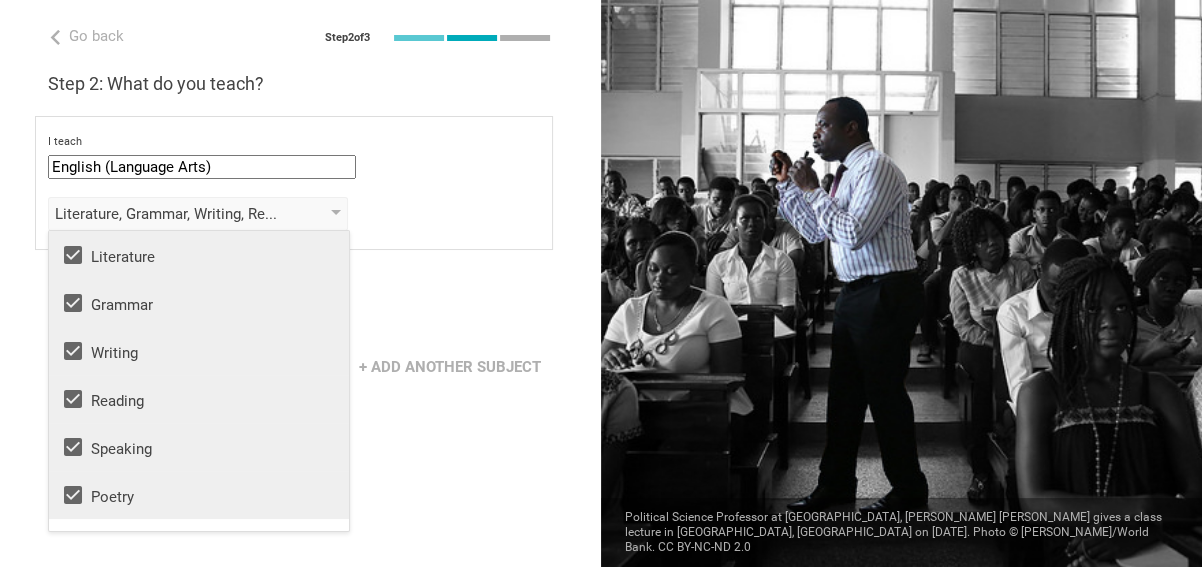 scroll, scrollTop: 35, scrollLeft: 0, axis: vertical 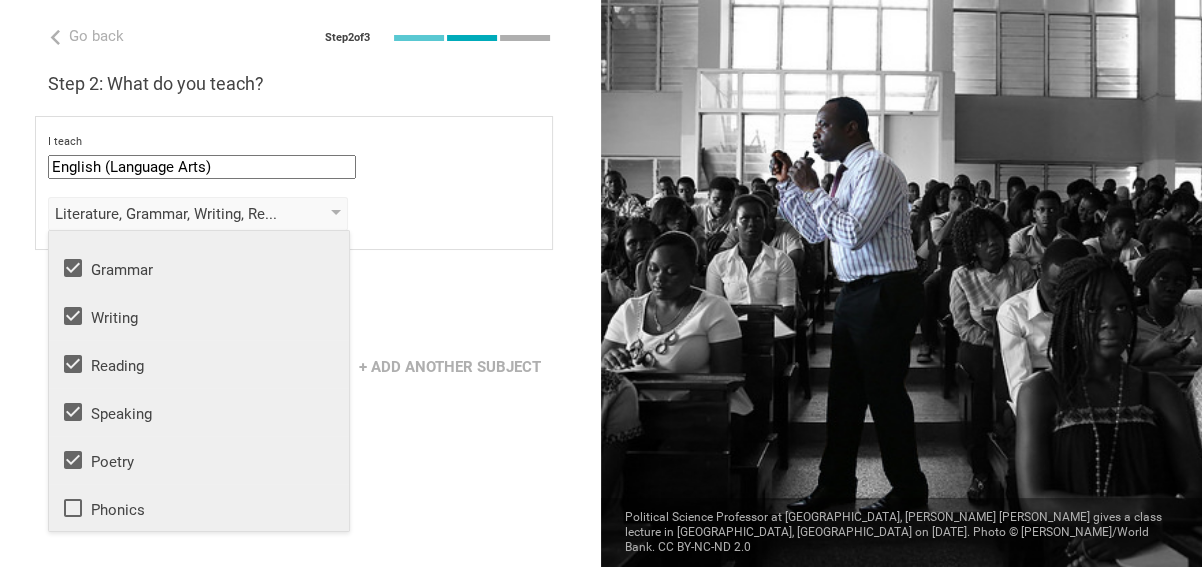 click 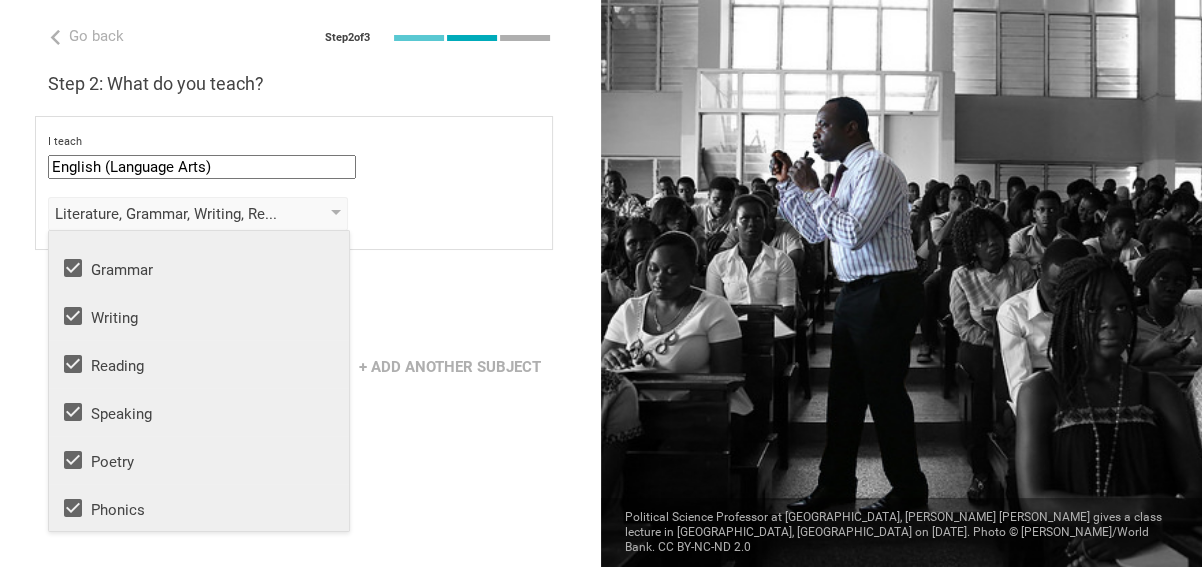 click on "Go back Step  2  of  3 Welcome, smienew! You are almost all set. Just answer a few simple questions to help us get to know you better and personalize your experience. Step 1: How would you describe yourself? I am a... Professor / Lecturer Teacher Professor / Lecturer Instructional Coach Vice Principal or Principal Curriculum writer / Instructional designer School / district Administrator EdTech maker / enthusiast at the [GEOGRAPHIC_DATA] program institute company organization [GEOGRAPHIC_DATA] in [GEOGRAPHIC_DATA], [GEOGRAPHIC_DATA] Step 2: What do you teach? I teach English (Language Arts) Mathematics English (Language Arts) Science Social Studies Other Literature, Grammar, Writing, Reading, Speaking, Poetry, Phonics Literature Grammar Writing Reading Speaking Poetry Phonics to the students of Grade Grade Class Year Level Standard select from grades 1 2 3 4 5 6 7 8 9 10 11 12 13 When describing my students, I would say that select from all phrases that apply they are mostly low-achievers private Next" at bounding box center (300, 283) 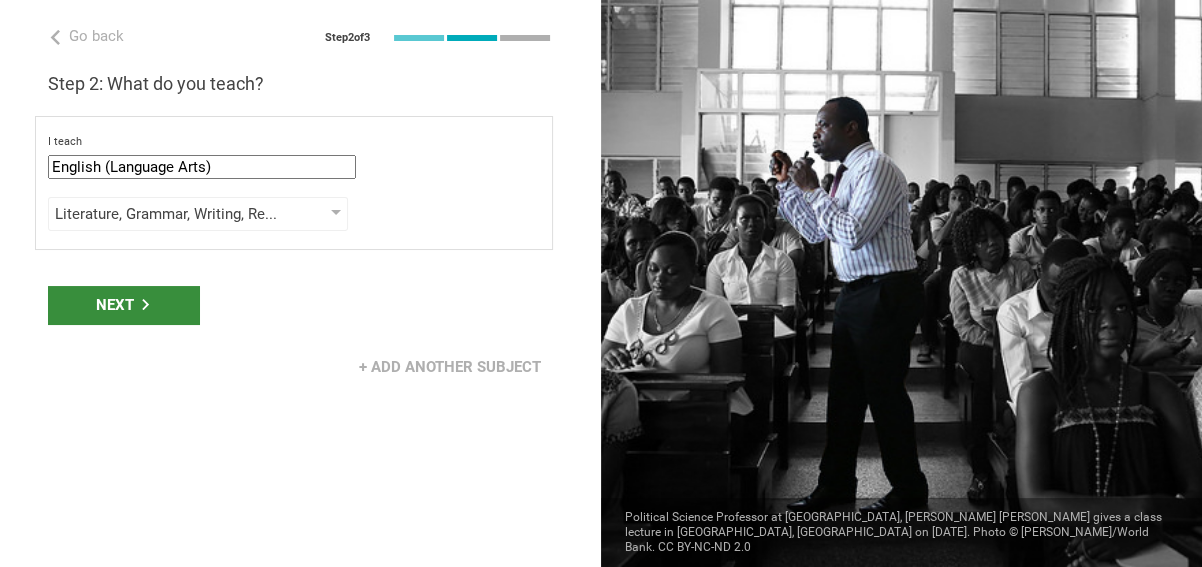 click on "Next" at bounding box center [123, 305] 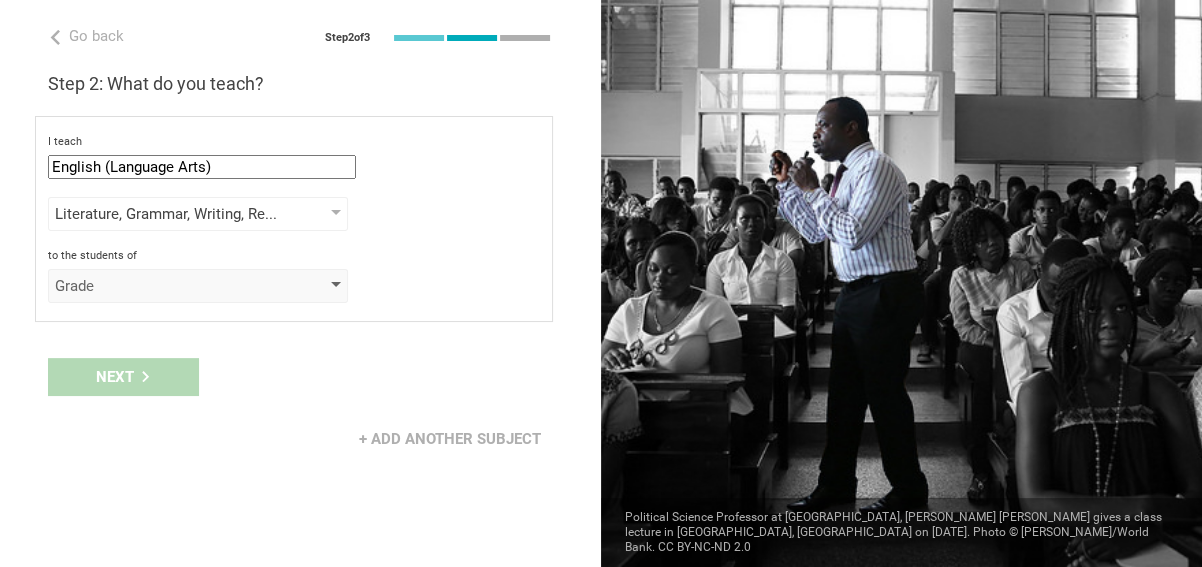 click on "Grade" at bounding box center (198, 286) 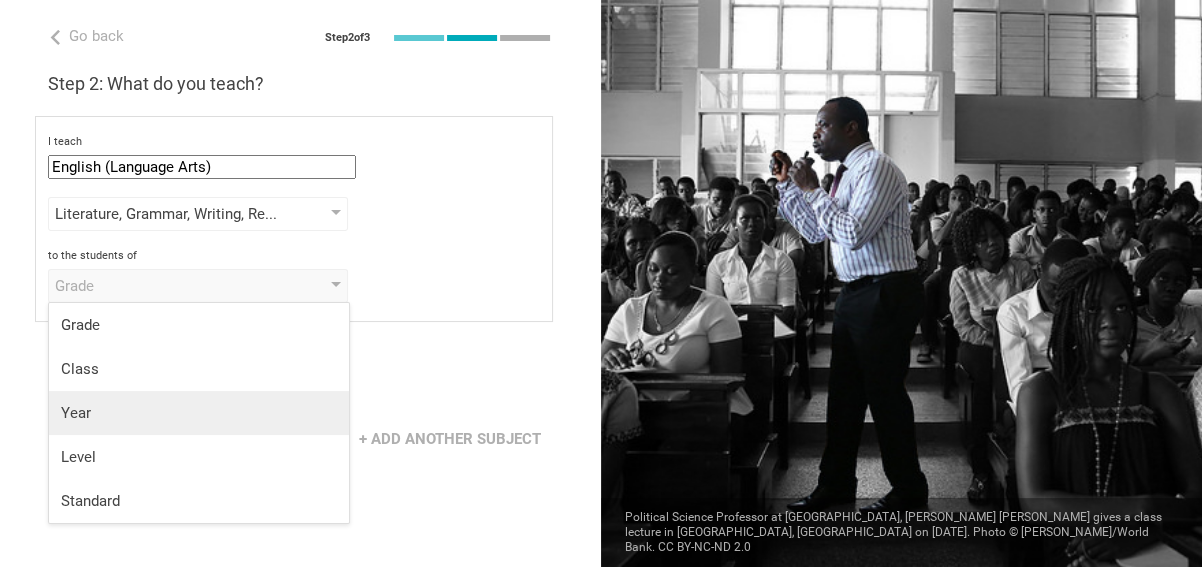 click on "Year" at bounding box center [199, 413] 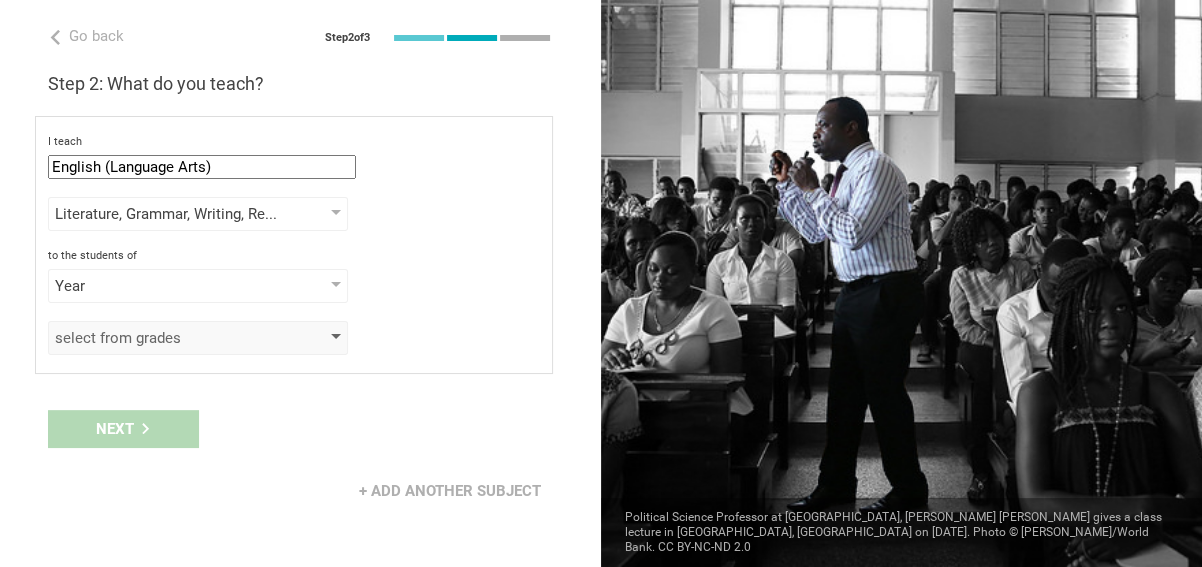 click at bounding box center [336, 338] 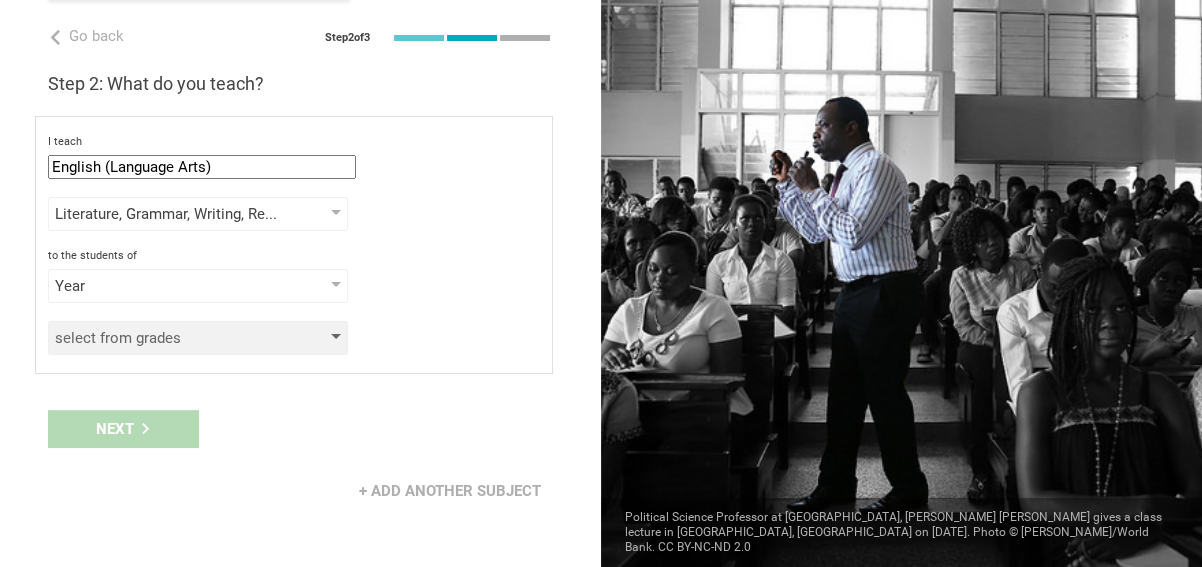 click at bounding box center (336, 338) 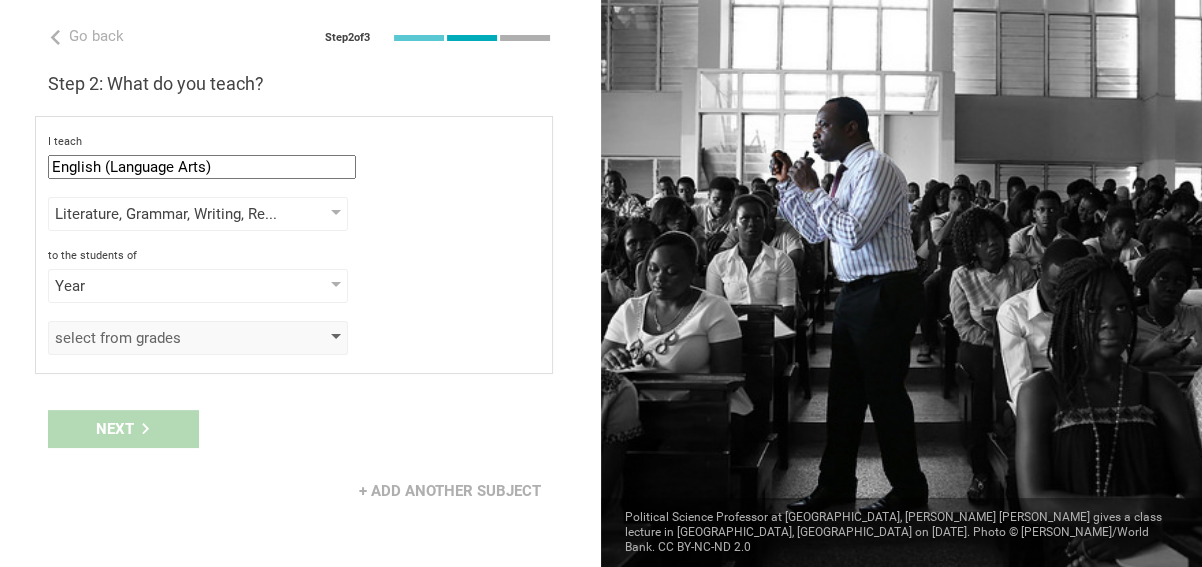 click at bounding box center (336, 338) 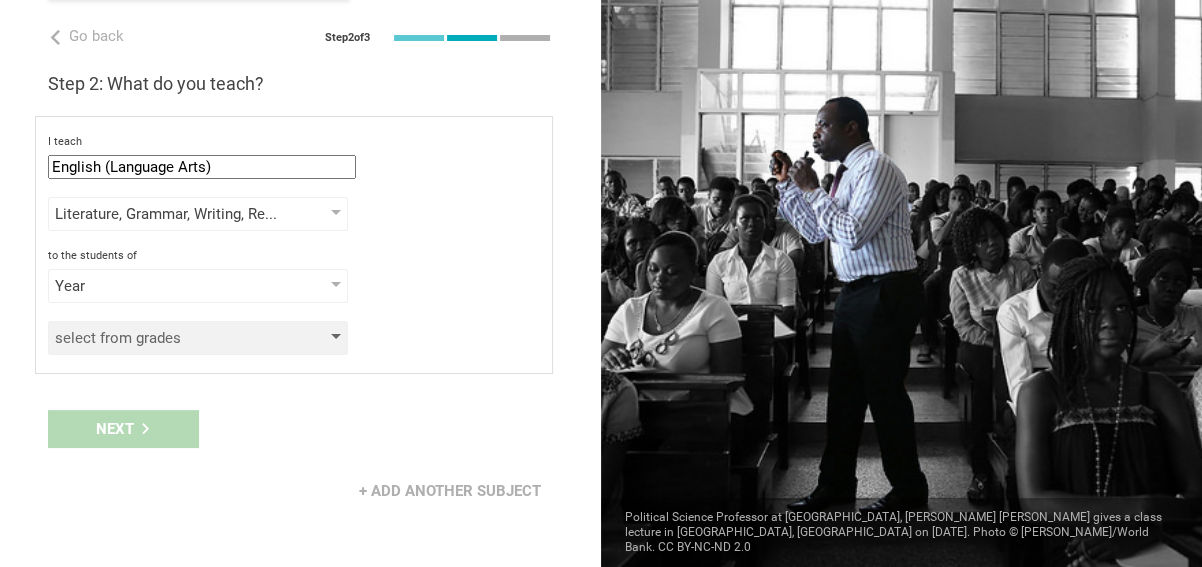click on "select from grades" at bounding box center [198, 338] 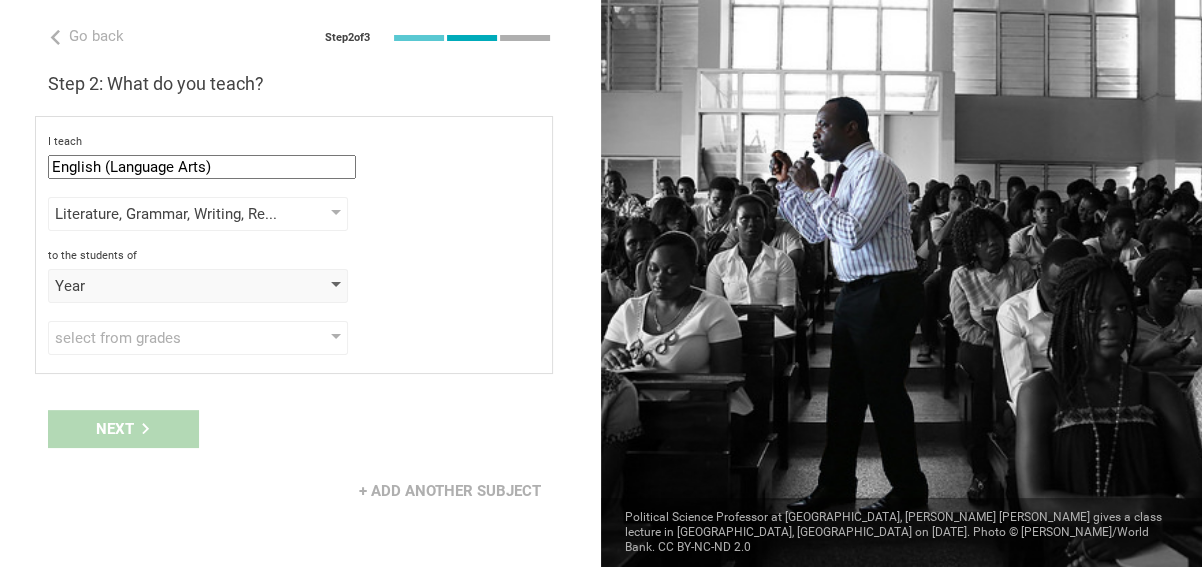 click on "Year" at bounding box center (198, 286) 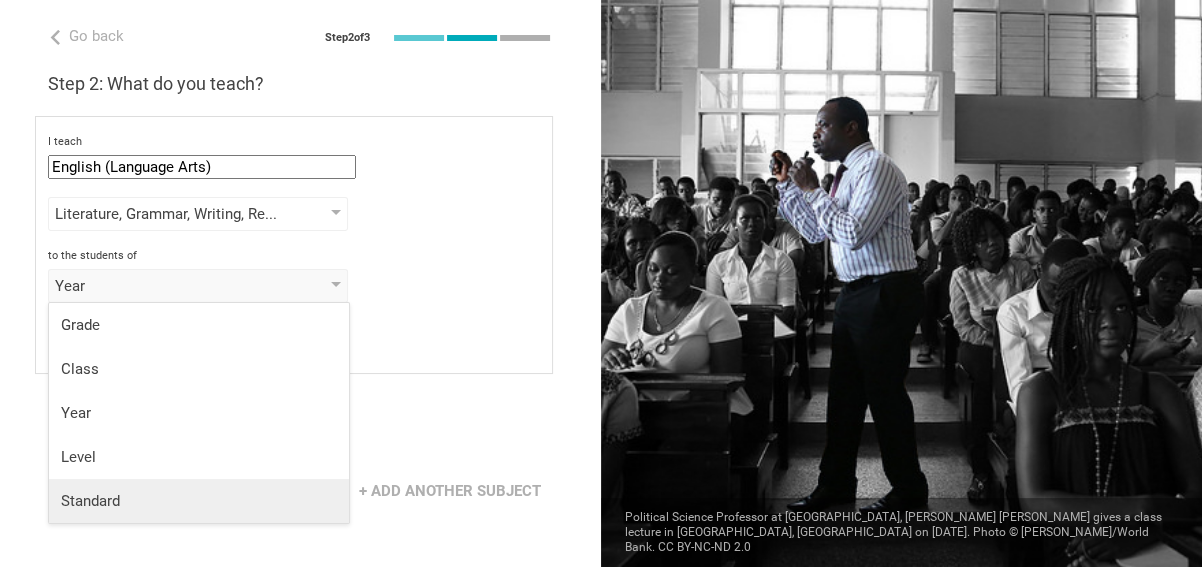 click on "Standard" at bounding box center (199, 501) 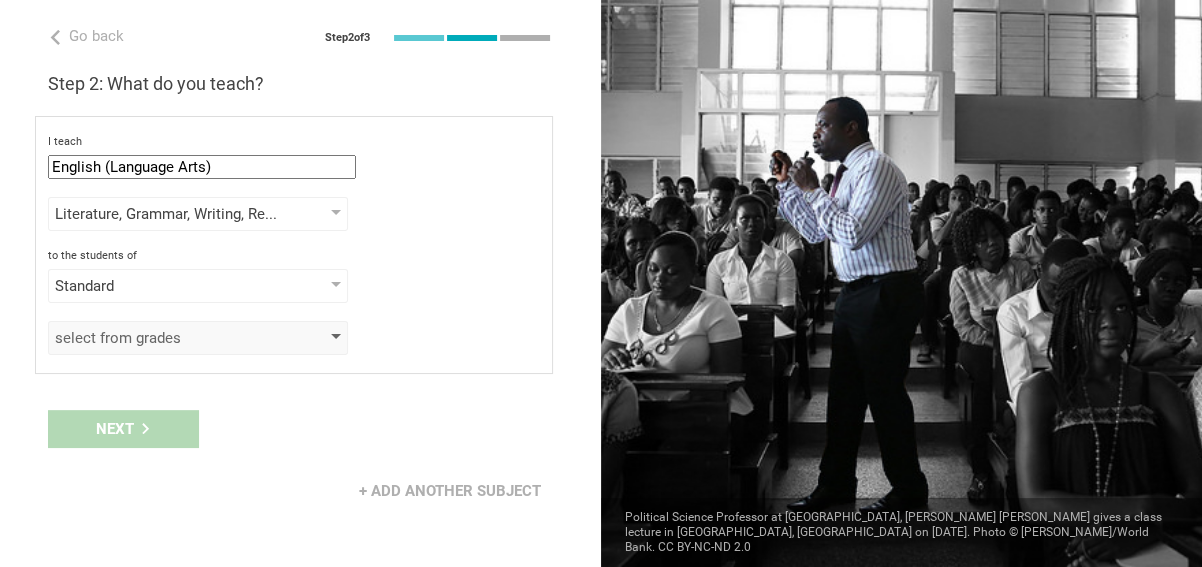 click on "select from grades" at bounding box center [198, 338] 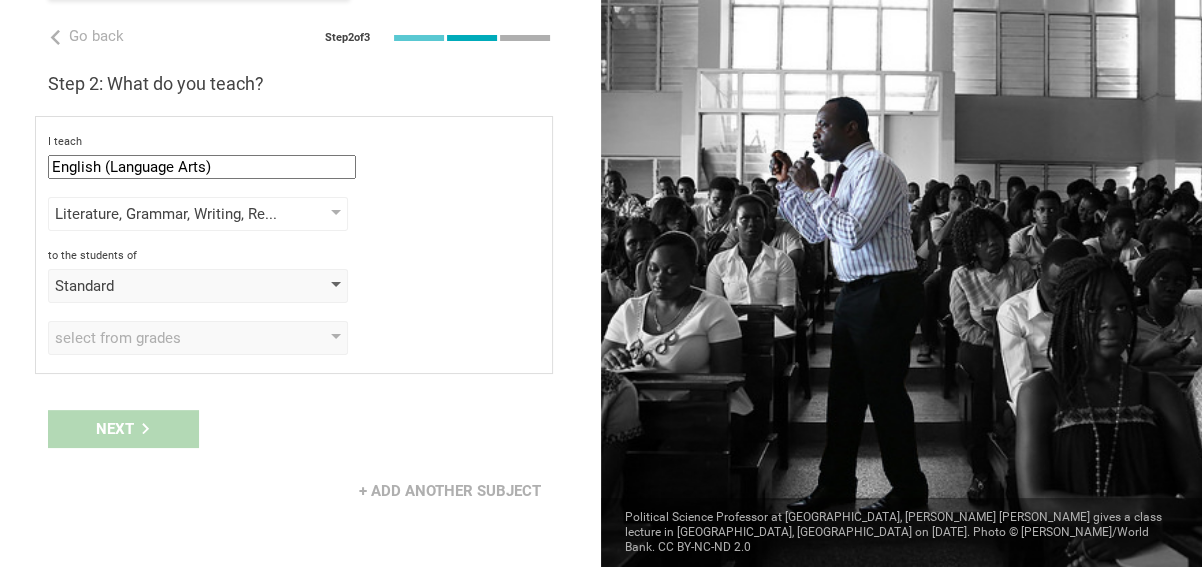 click at bounding box center (336, 286) 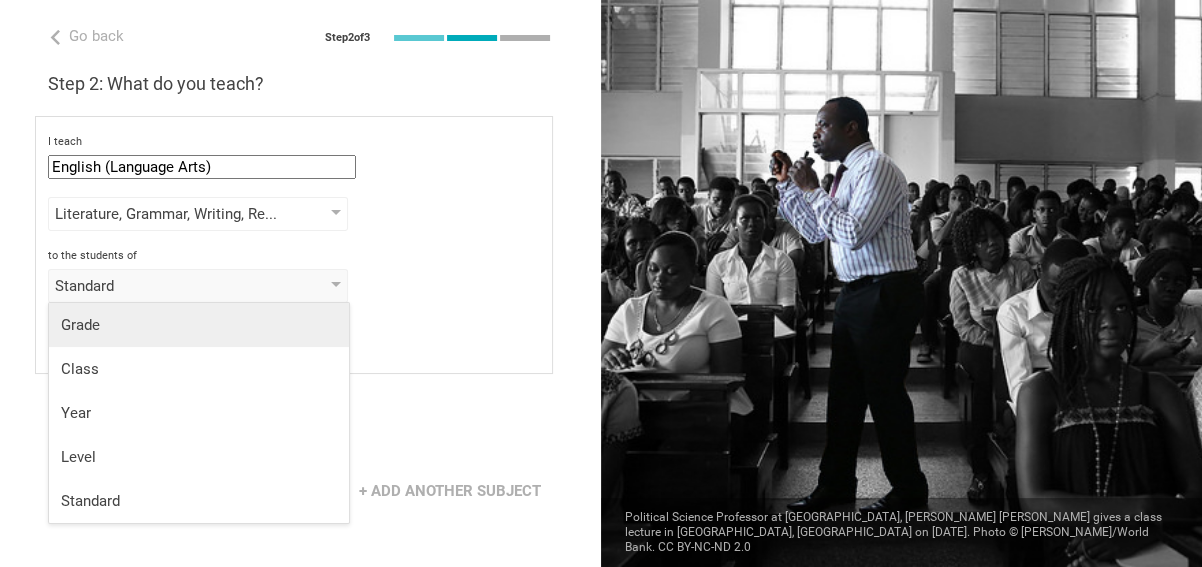 click on "Grade" at bounding box center [199, 325] 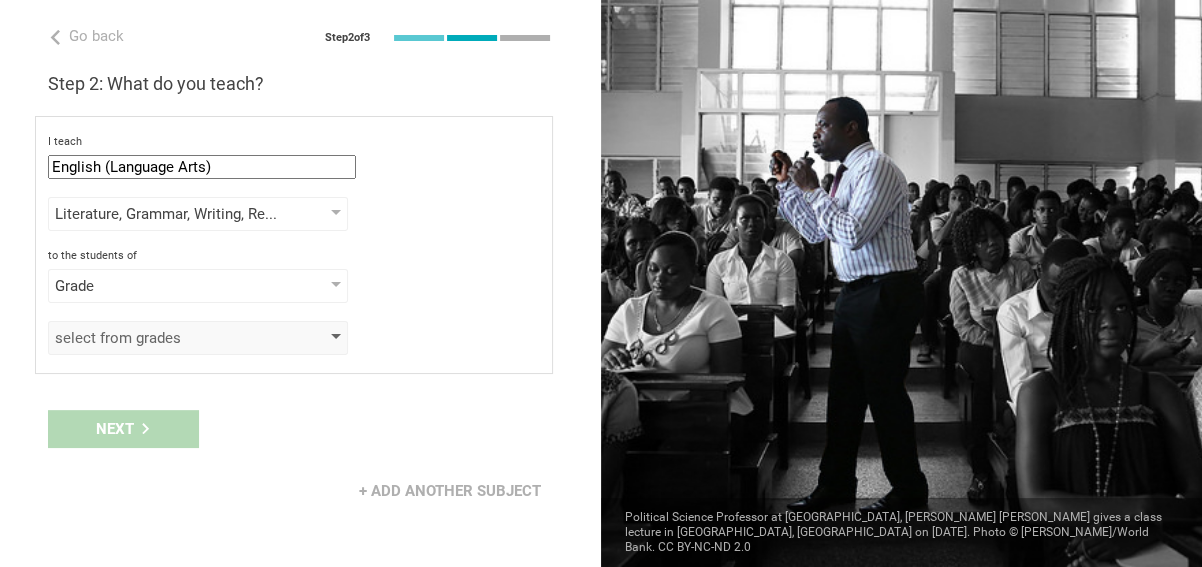click at bounding box center [336, 338] 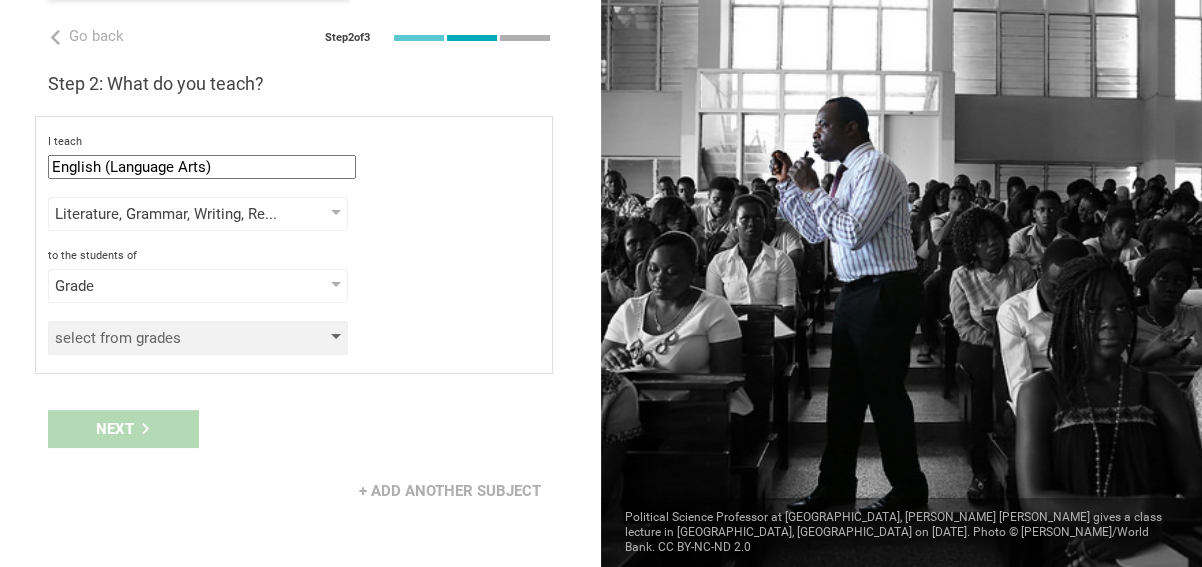 click at bounding box center [336, 338] 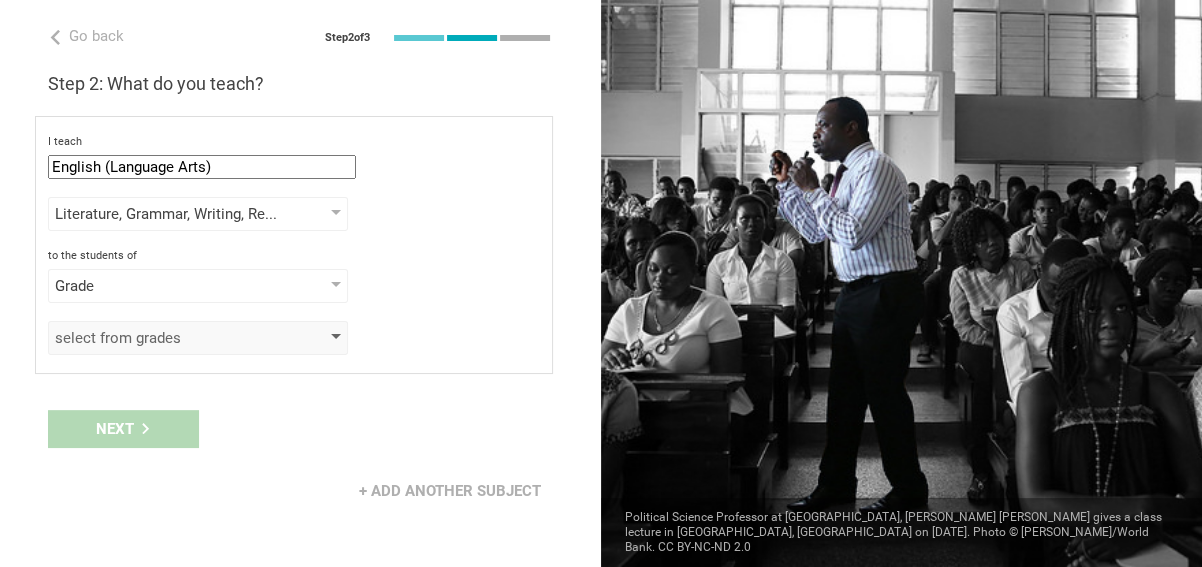 click at bounding box center [336, 338] 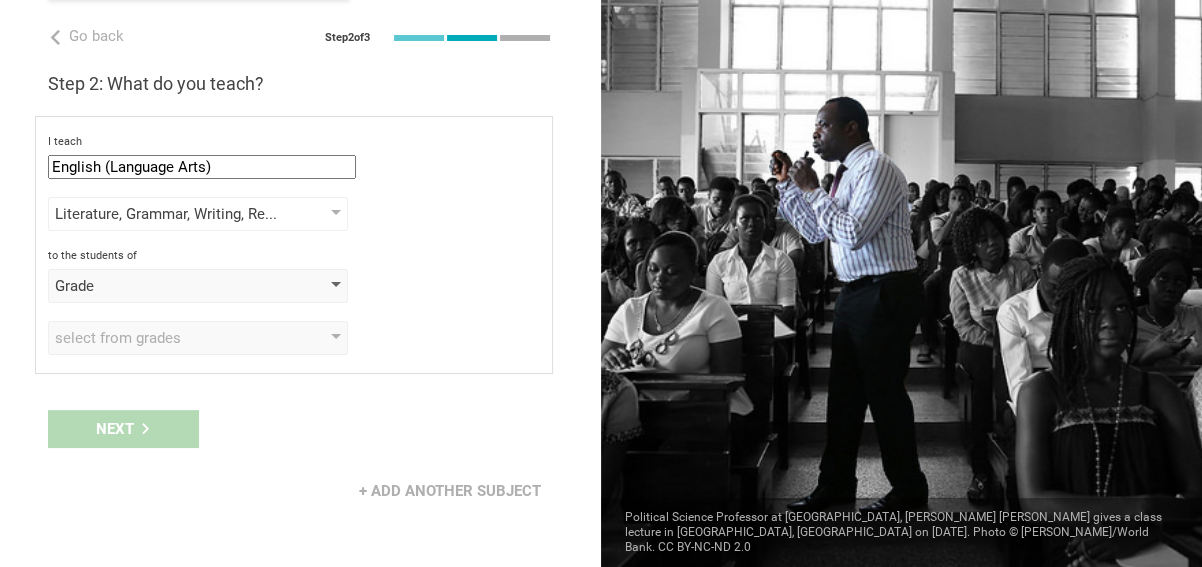 click on "Grade" at bounding box center (198, 286) 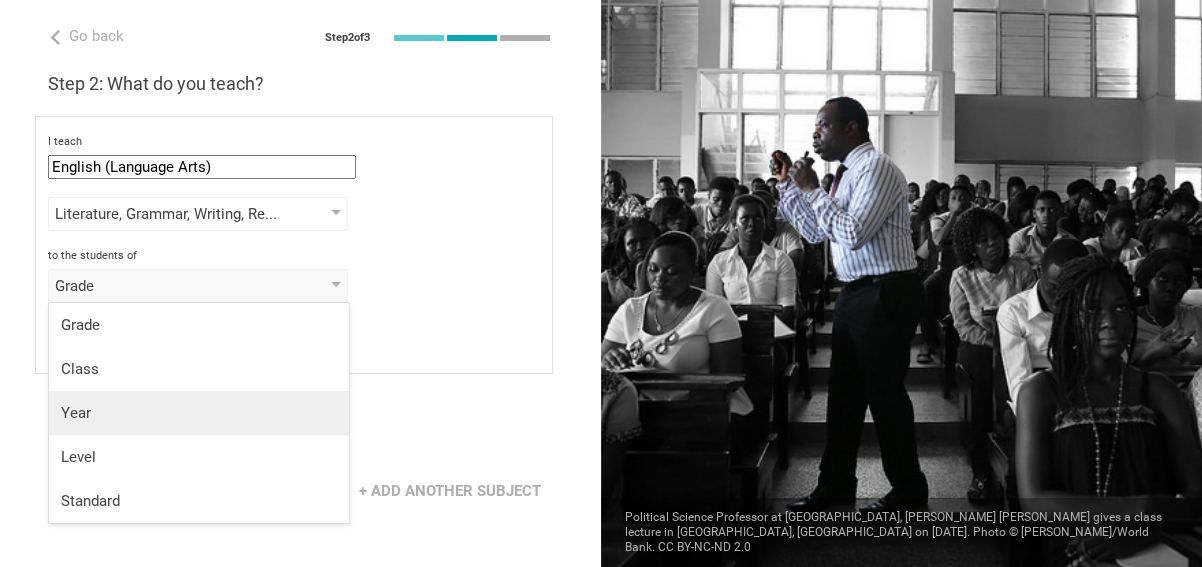 click on "Year" at bounding box center (199, 413) 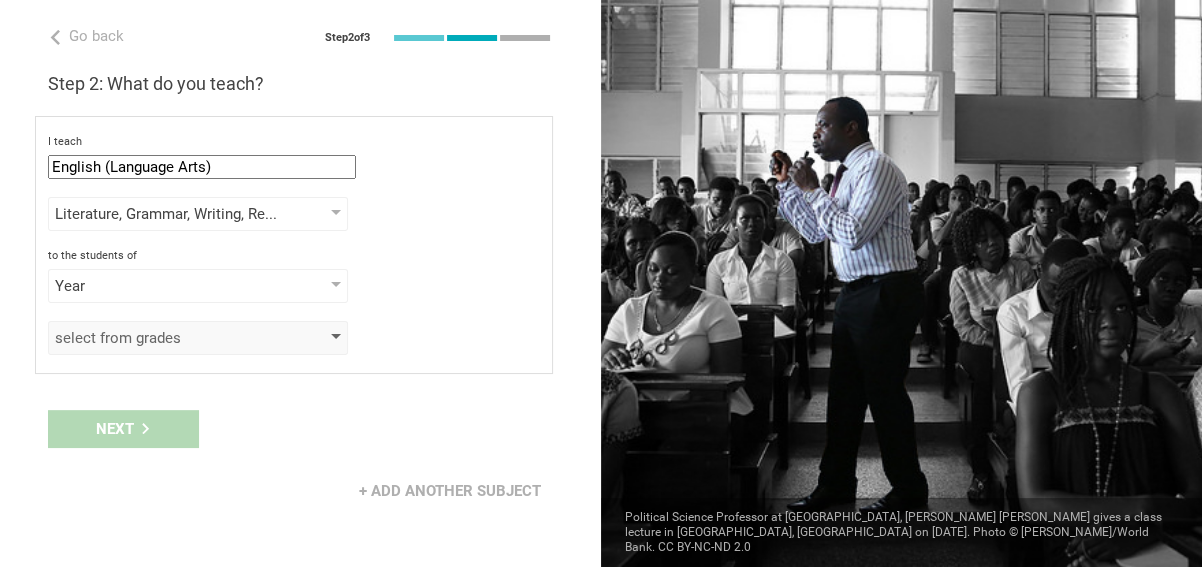 click on "select from grades" at bounding box center (169, 338) 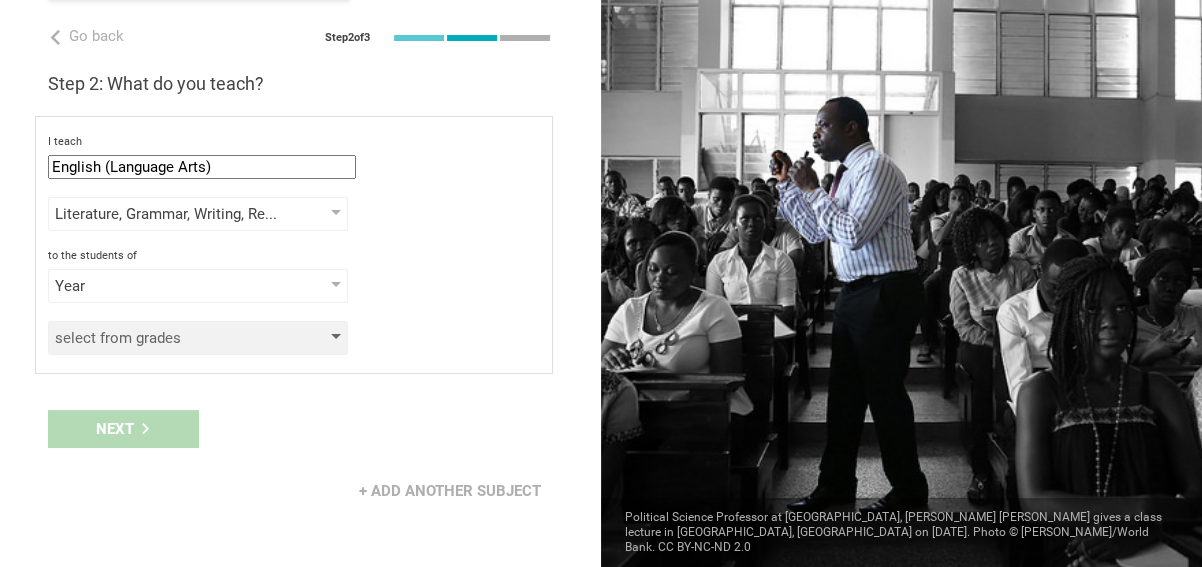 click on "select from grades" at bounding box center [169, 338] 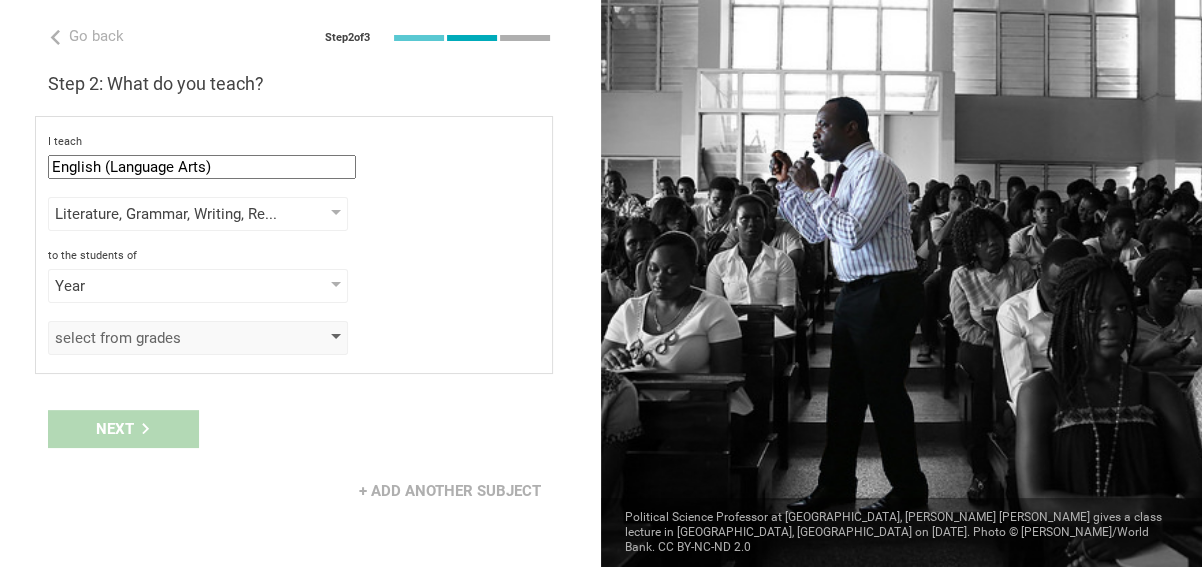 click on "select from grades" at bounding box center [198, 338] 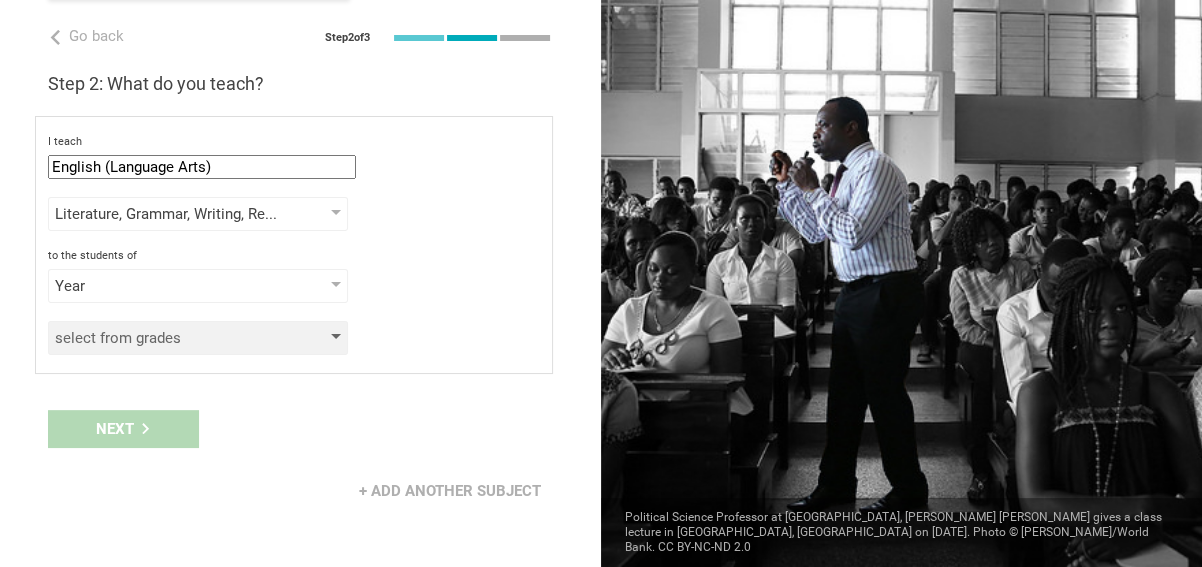 click on "select from grades" at bounding box center (198, 338) 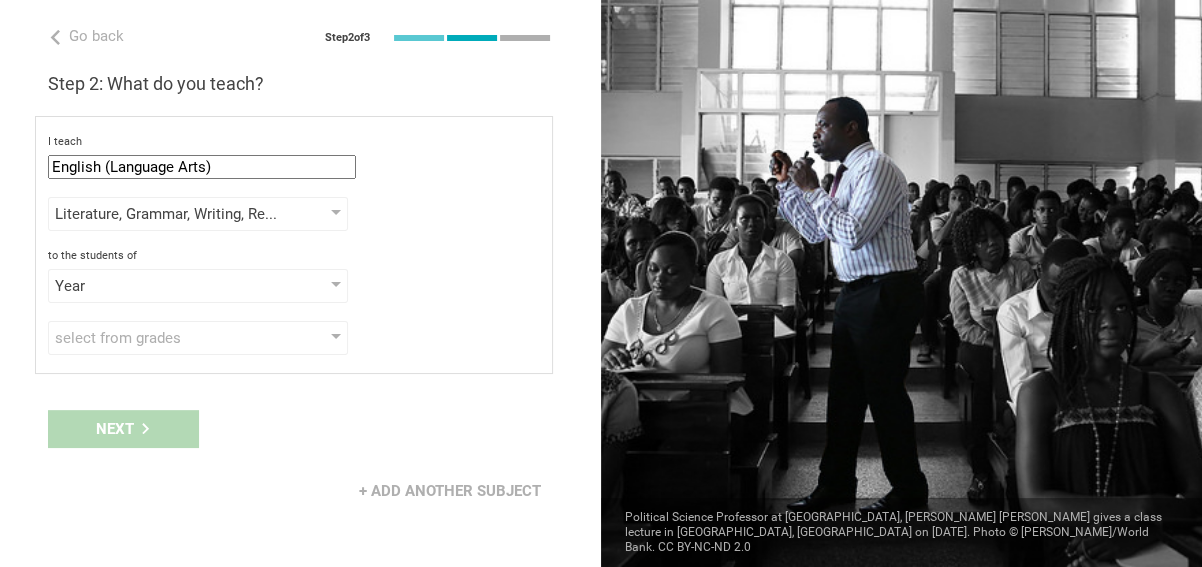 click on "Next" at bounding box center [300, 429] 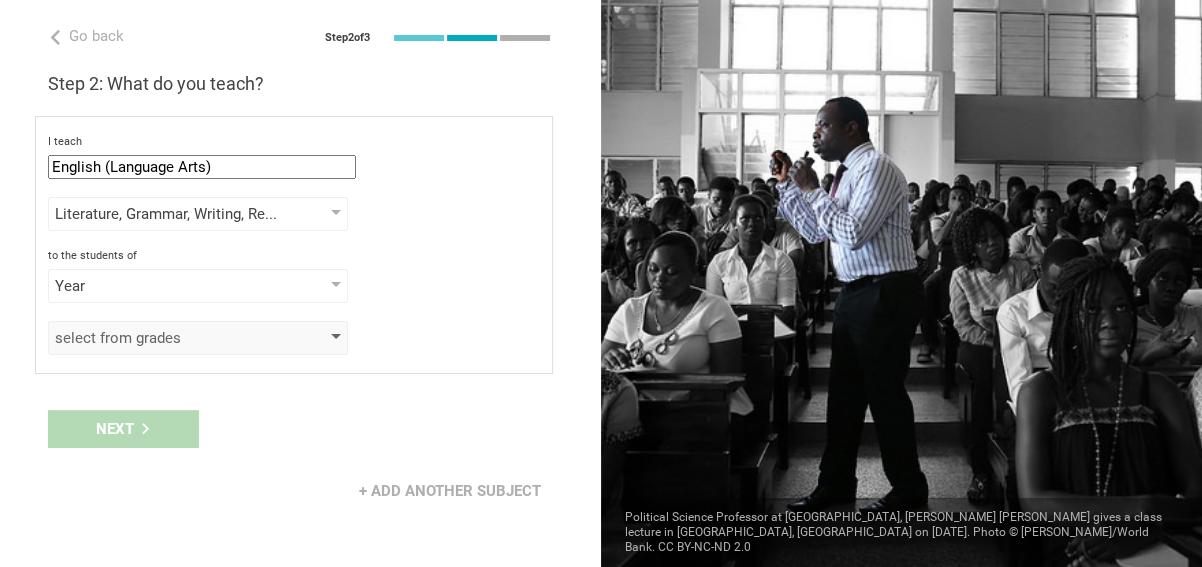 click on "select from grades" at bounding box center (169, 338) 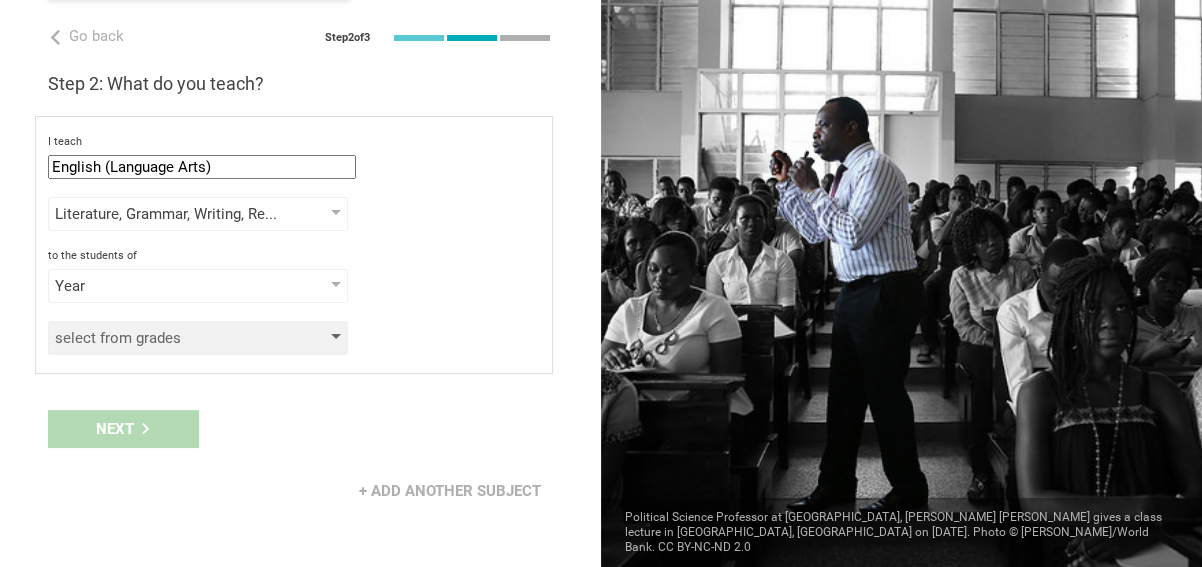 click on "select from grades" at bounding box center [198, 338] 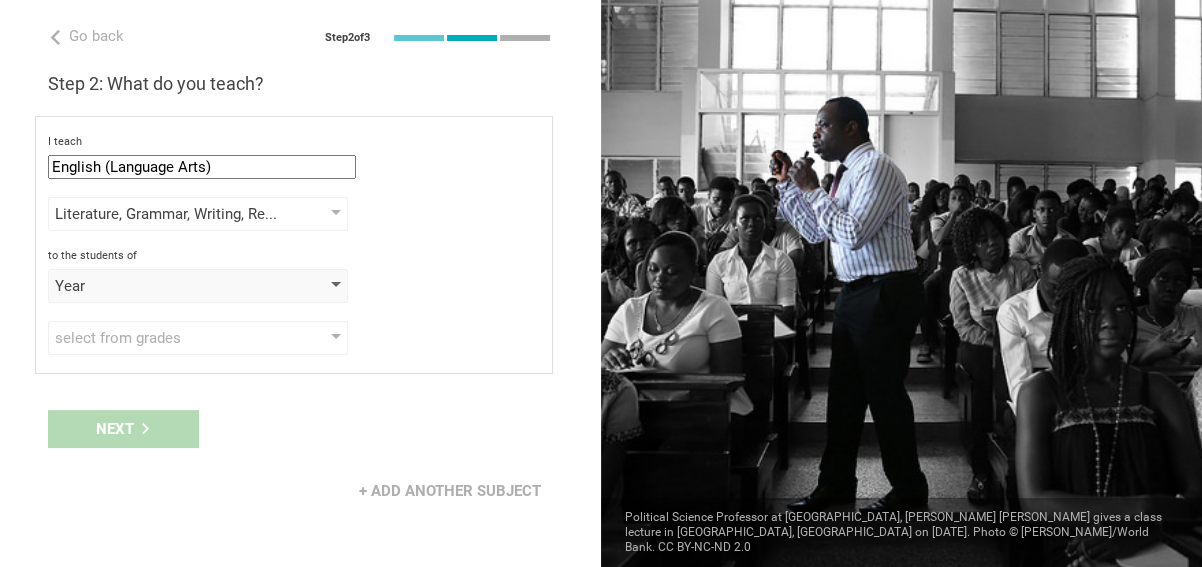 click on "Year" at bounding box center [198, 286] 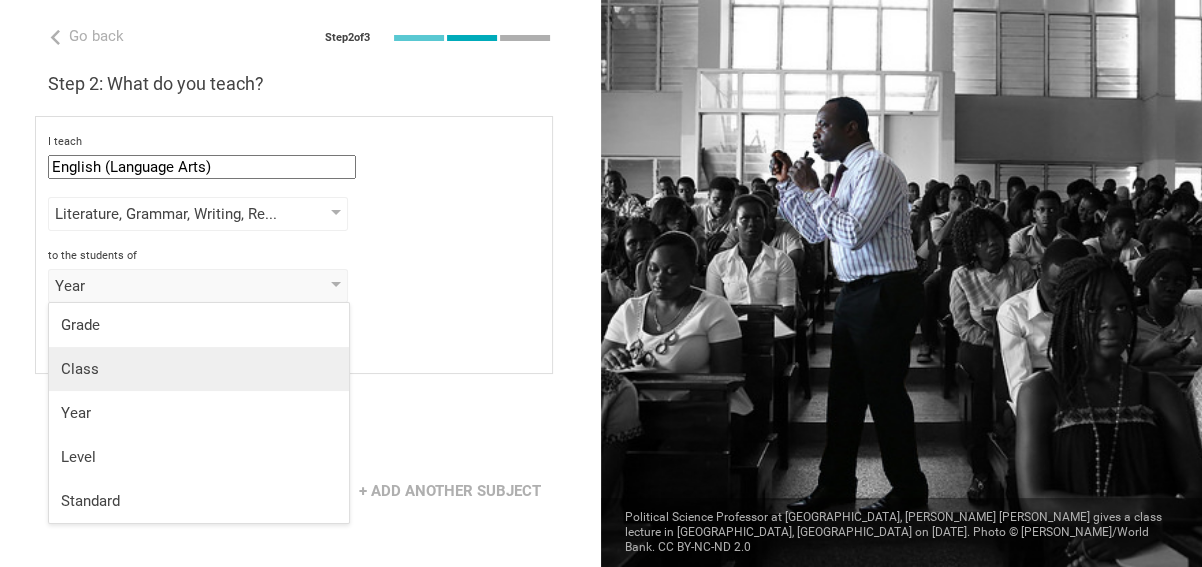 click on "Class" at bounding box center [199, 369] 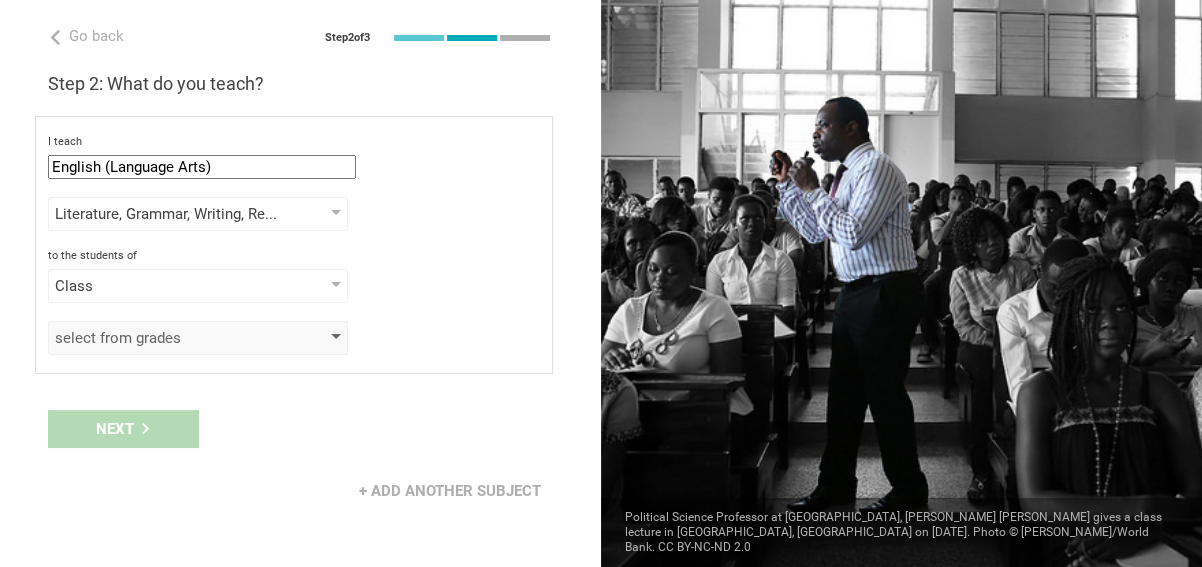 click at bounding box center (336, 338) 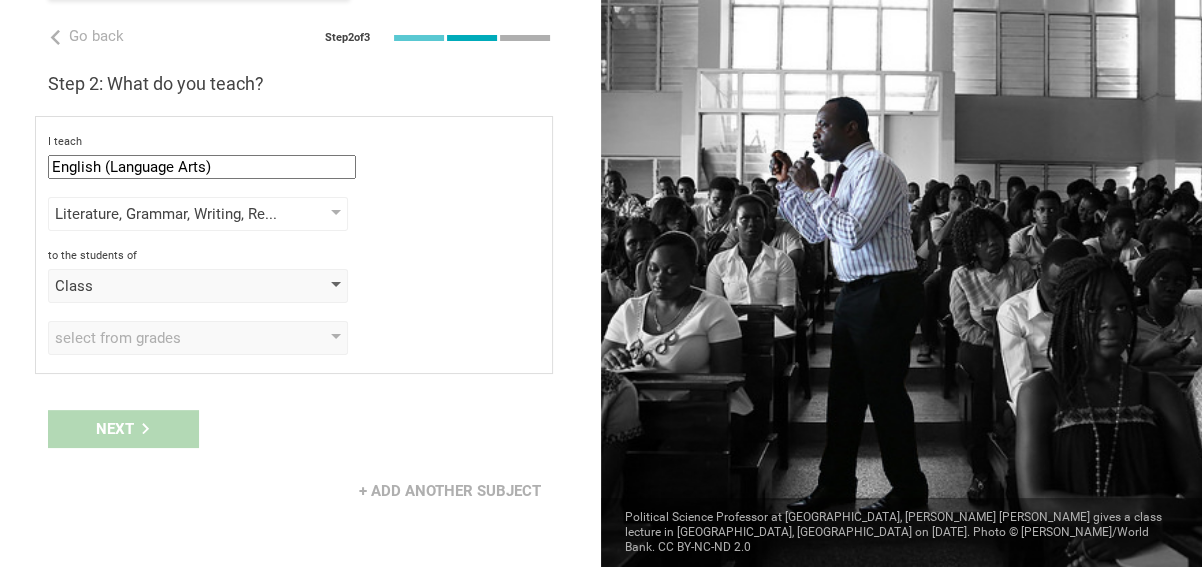 click on "Class" at bounding box center [198, 286] 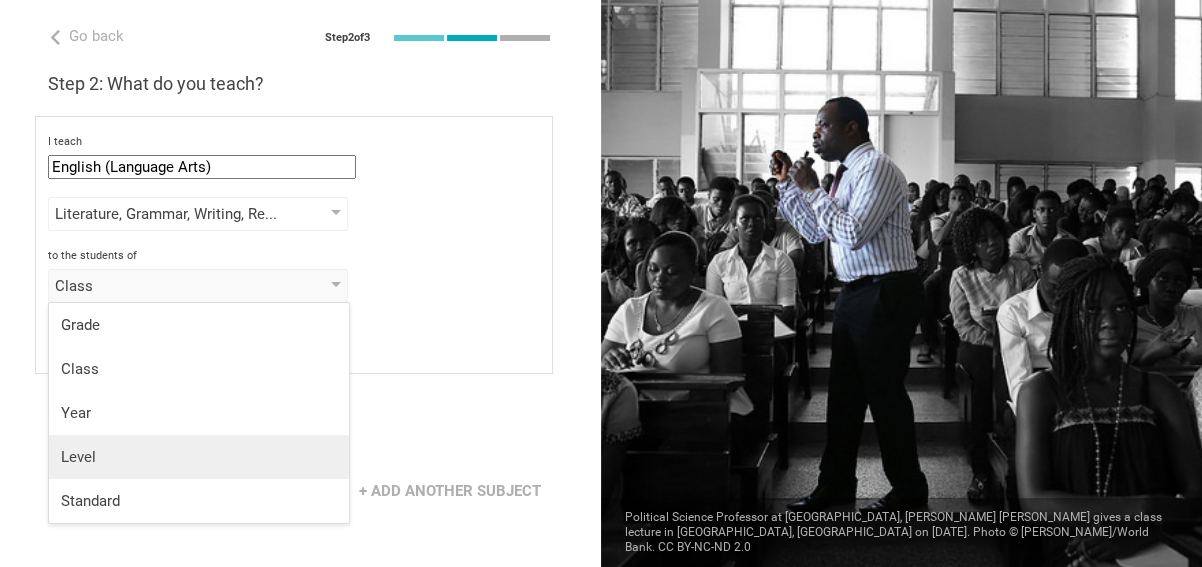 click on "Level" at bounding box center (199, 457) 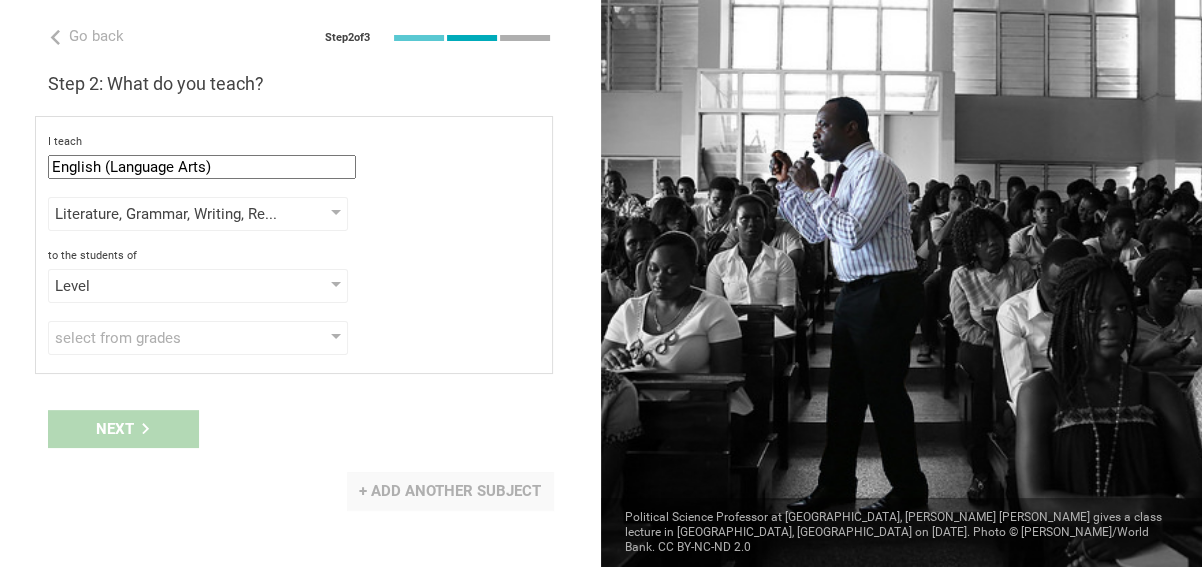click on "+ Add another subject" at bounding box center [450, 491] 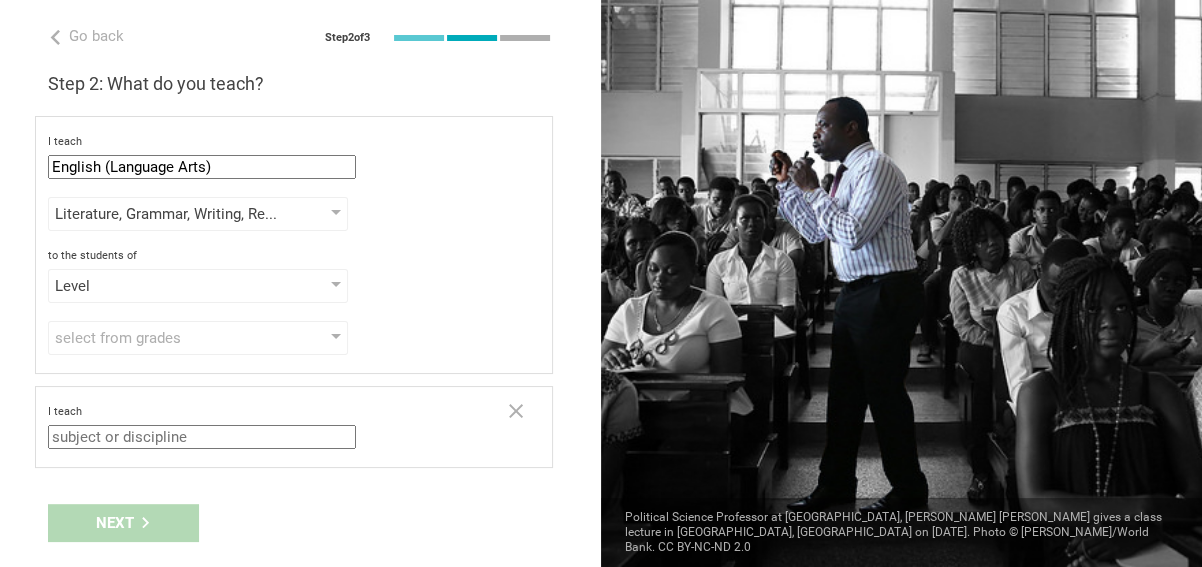 click at bounding box center (202, 437) 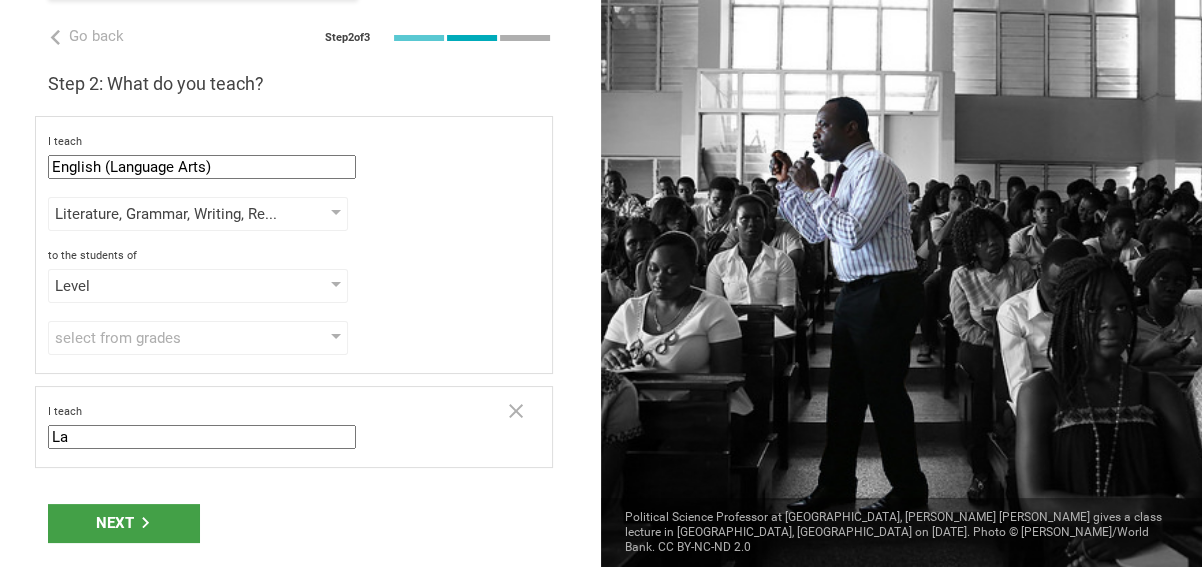 type on "L" 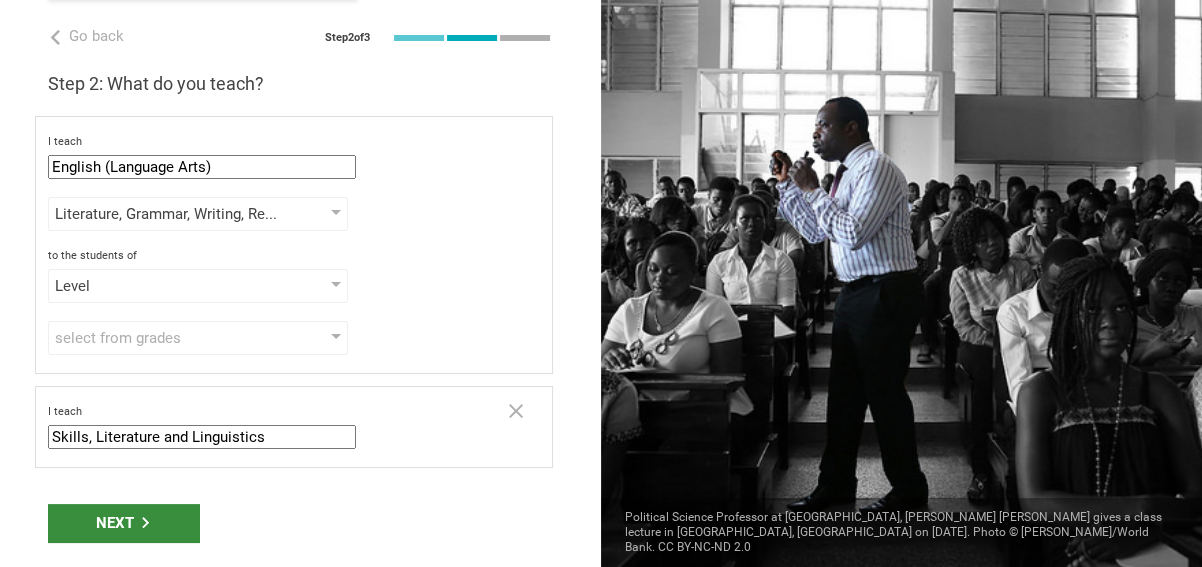 type on "Skills, Literature and Linguistics" 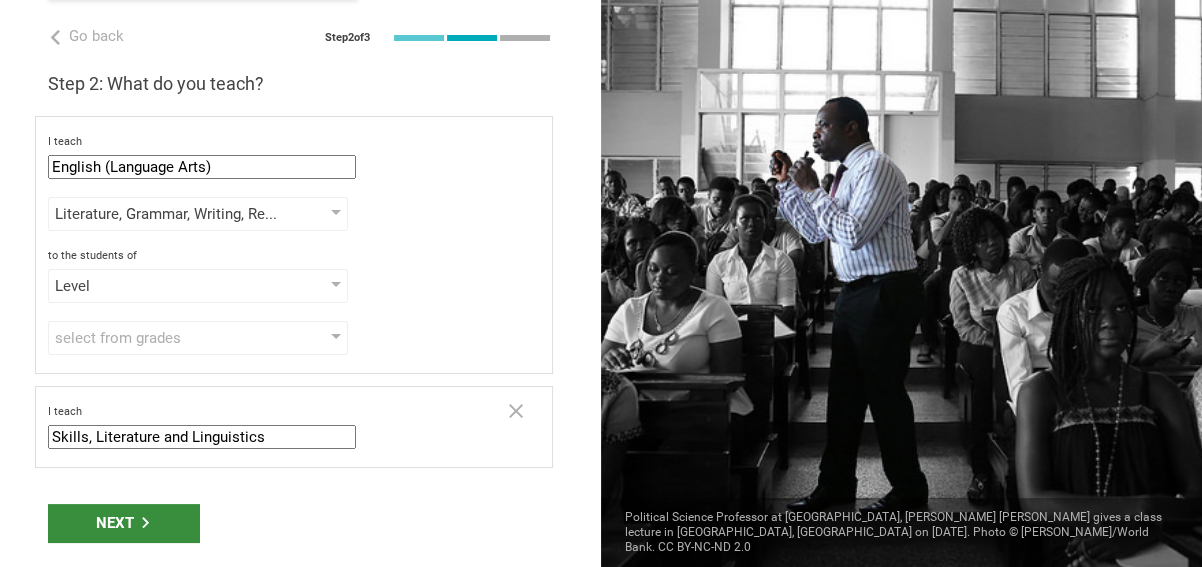 click on "Next" at bounding box center (123, 523) 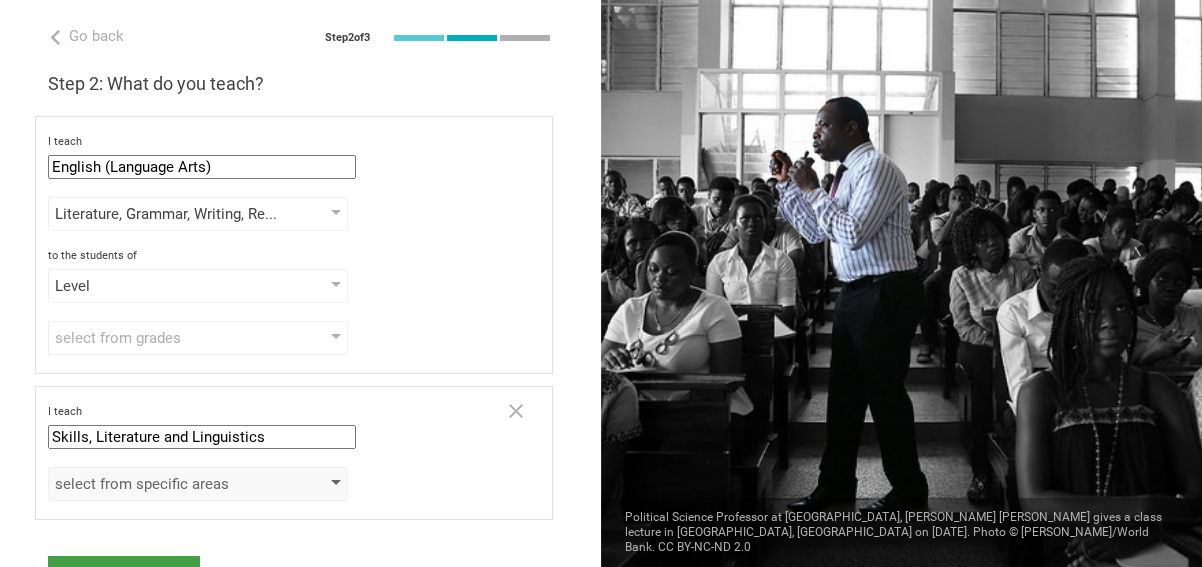 click on "select from specific areas" at bounding box center [198, 484] 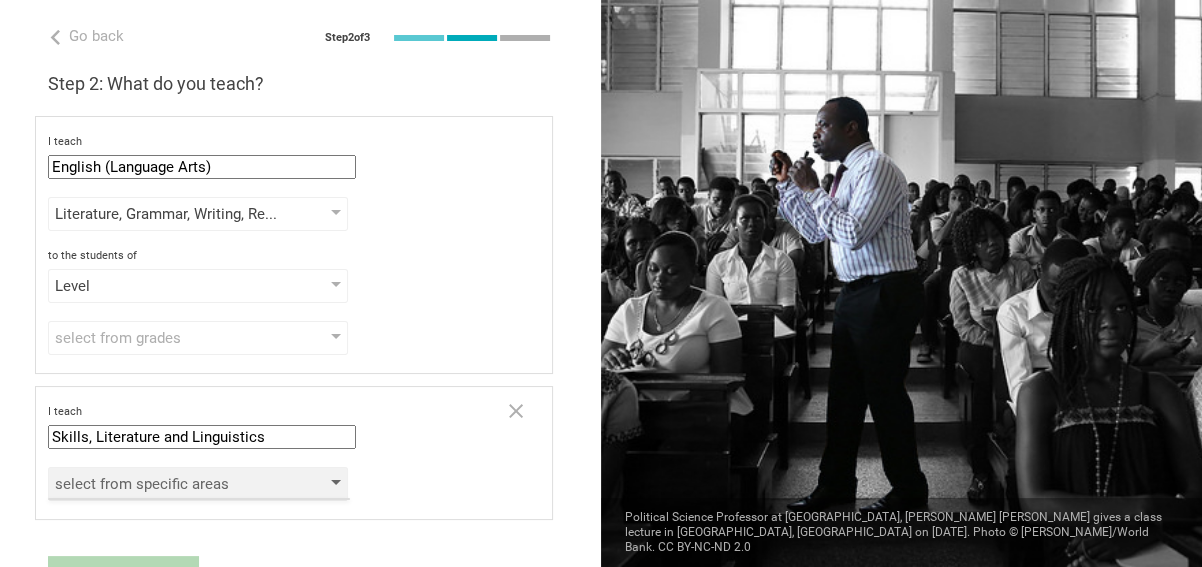 click on "select from specific areas" at bounding box center [198, 484] 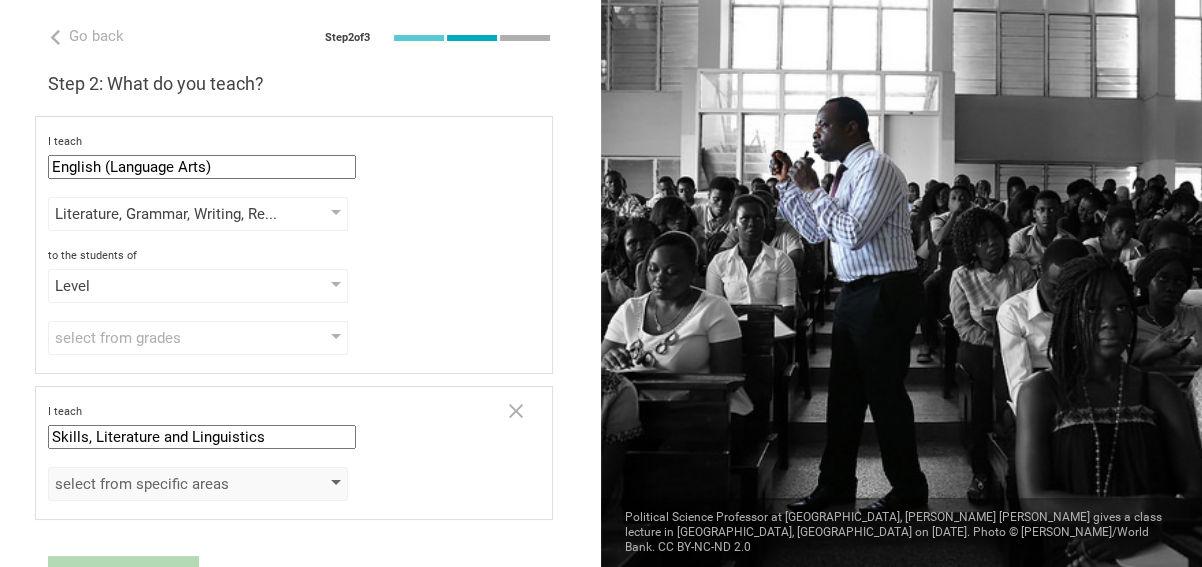click at bounding box center (336, 484) 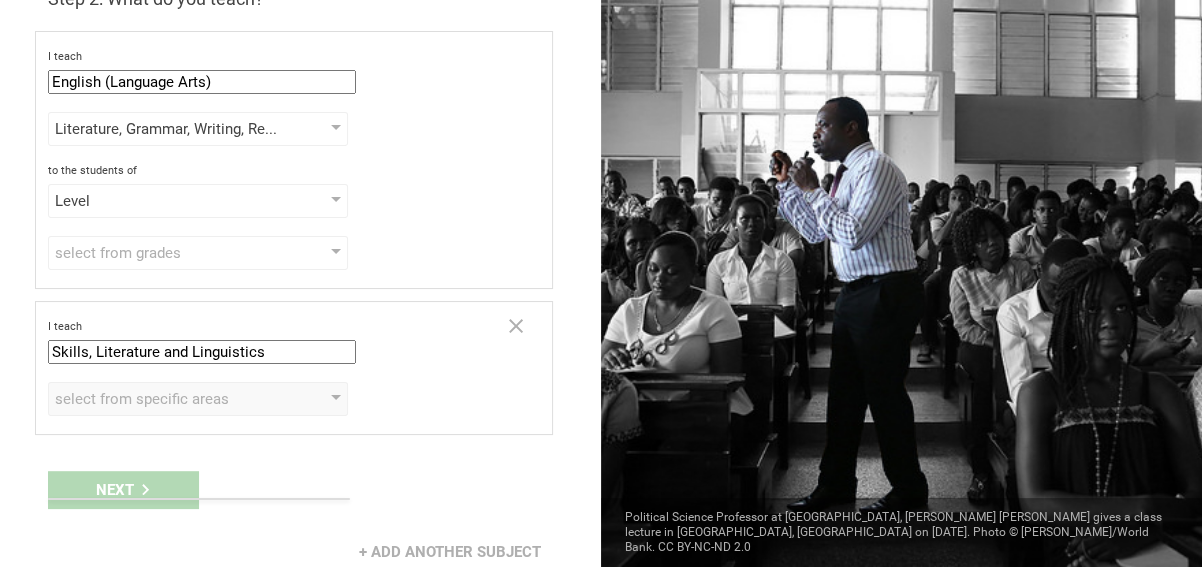 scroll, scrollTop: 86, scrollLeft: 0, axis: vertical 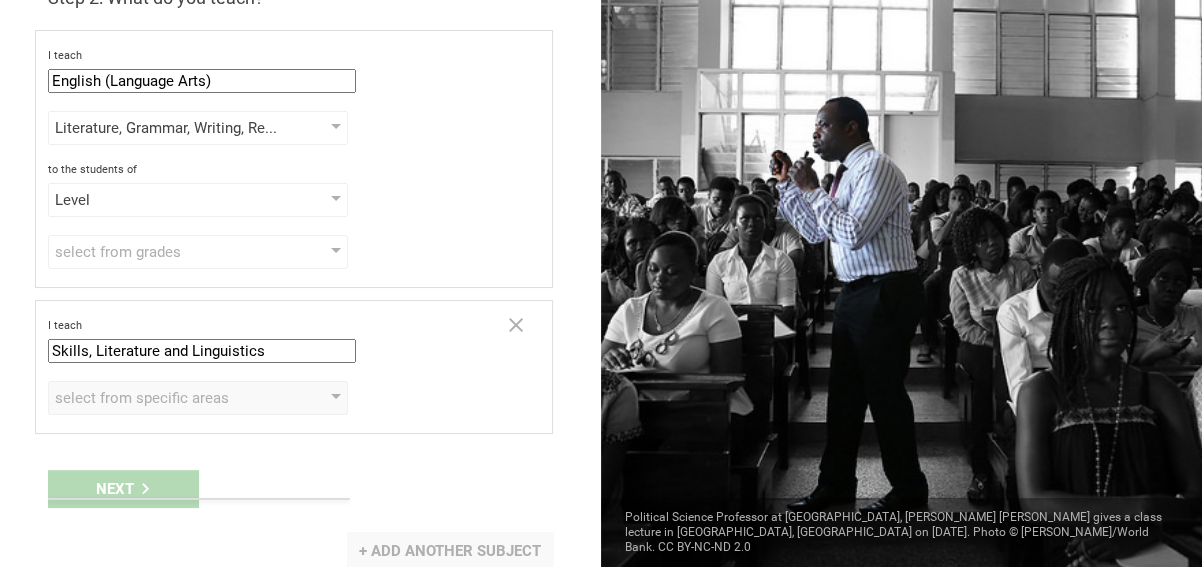 click on "+ Add another subject" at bounding box center (450, 551) 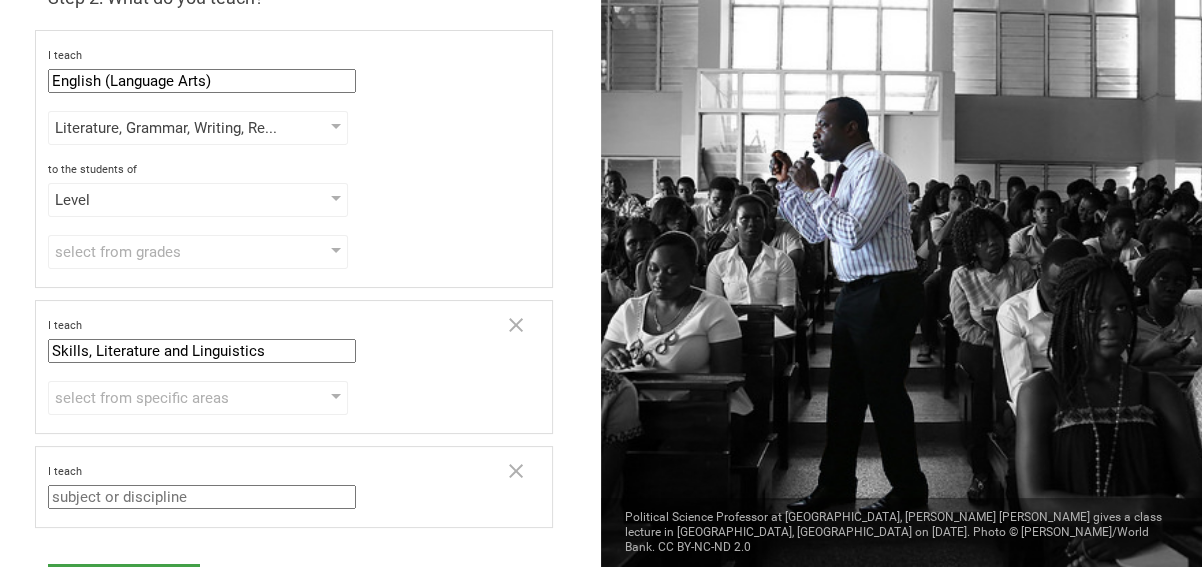click at bounding box center (202, 497) 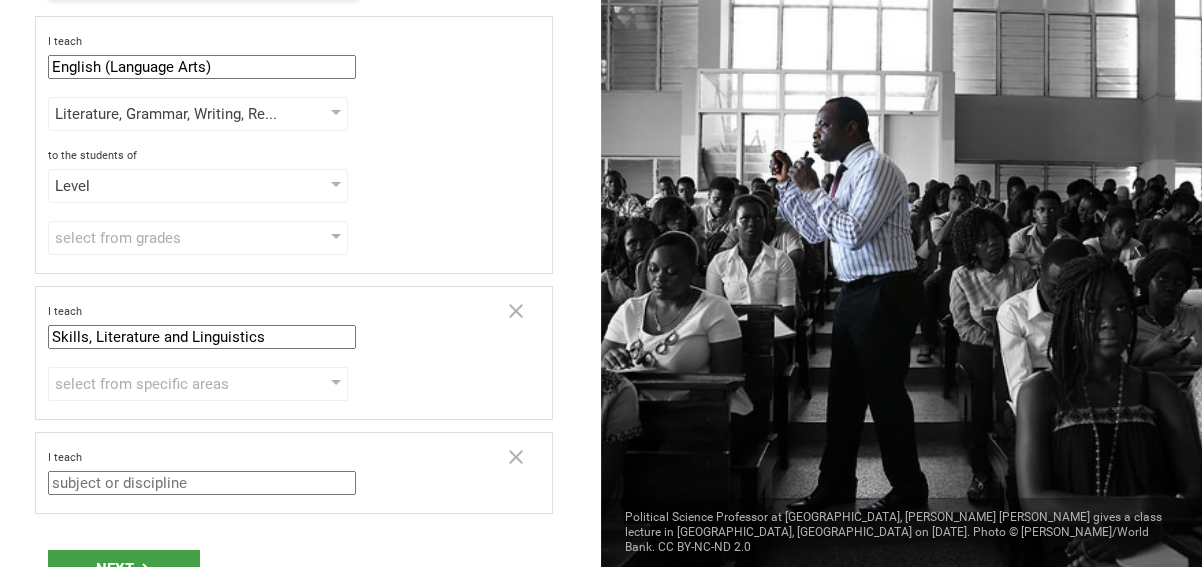 scroll, scrollTop: 190, scrollLeft: 0, axis: vertical 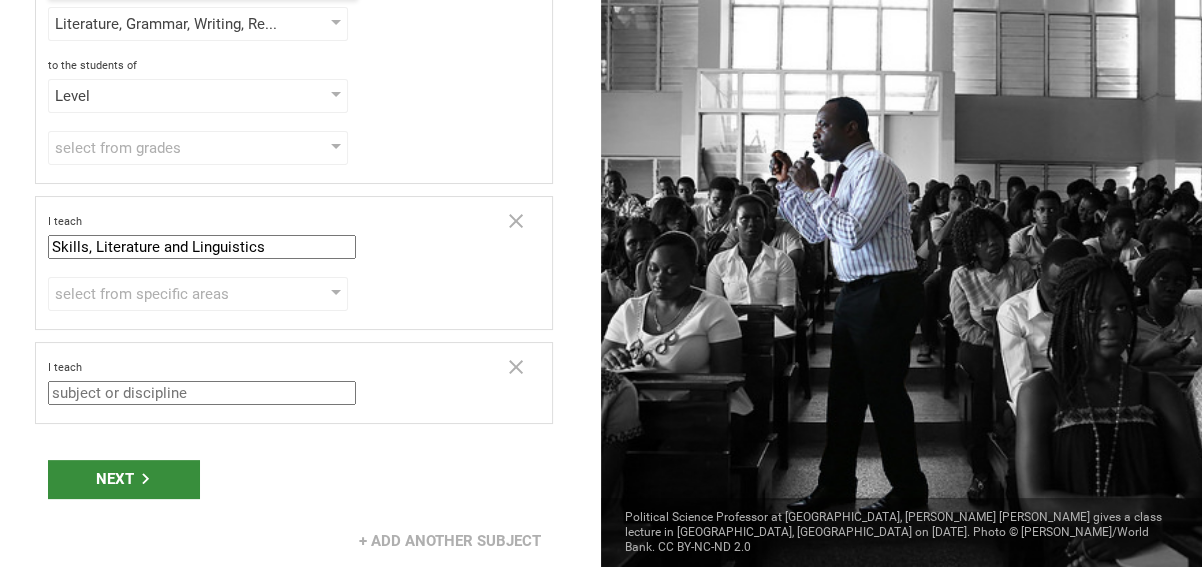 click on "Next" at bounding box center [123, 479] 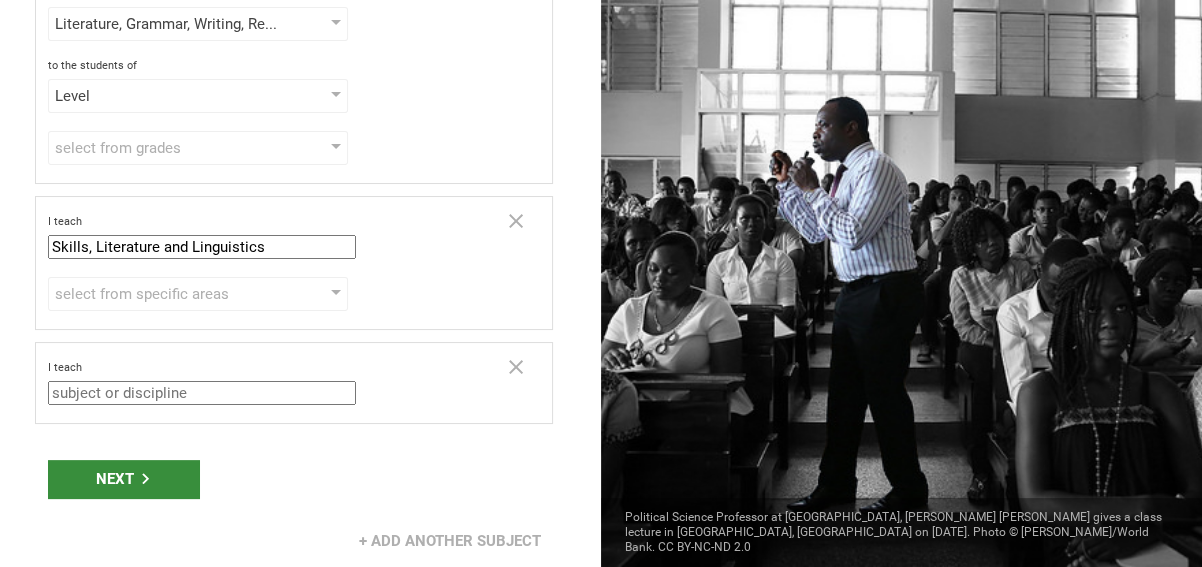 click 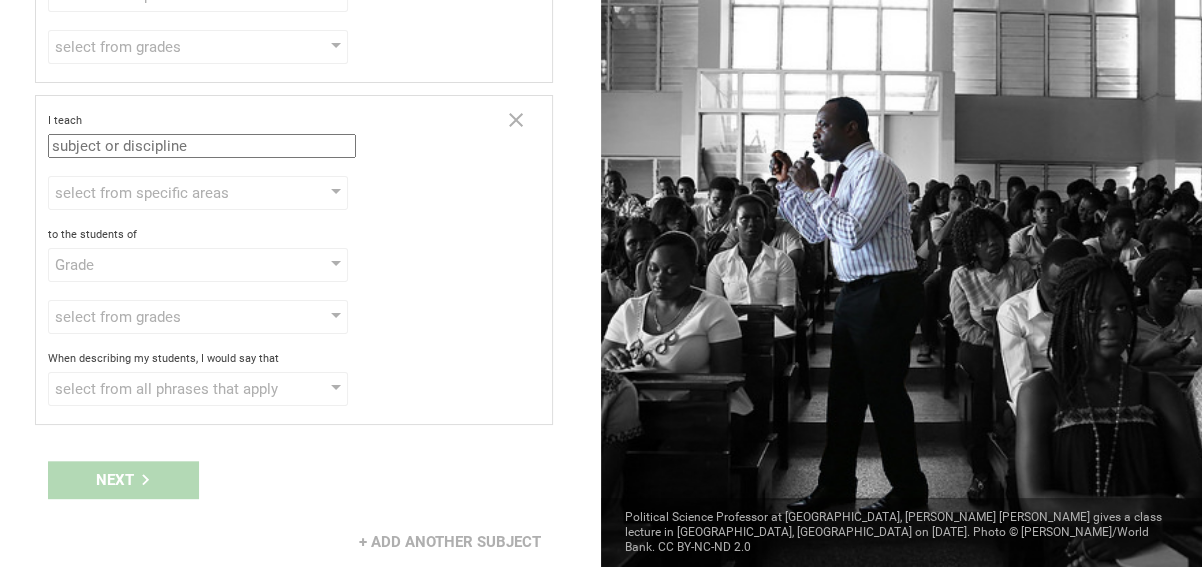 scroll, scrollTop: 0, scrollLeft: 0, axis: both 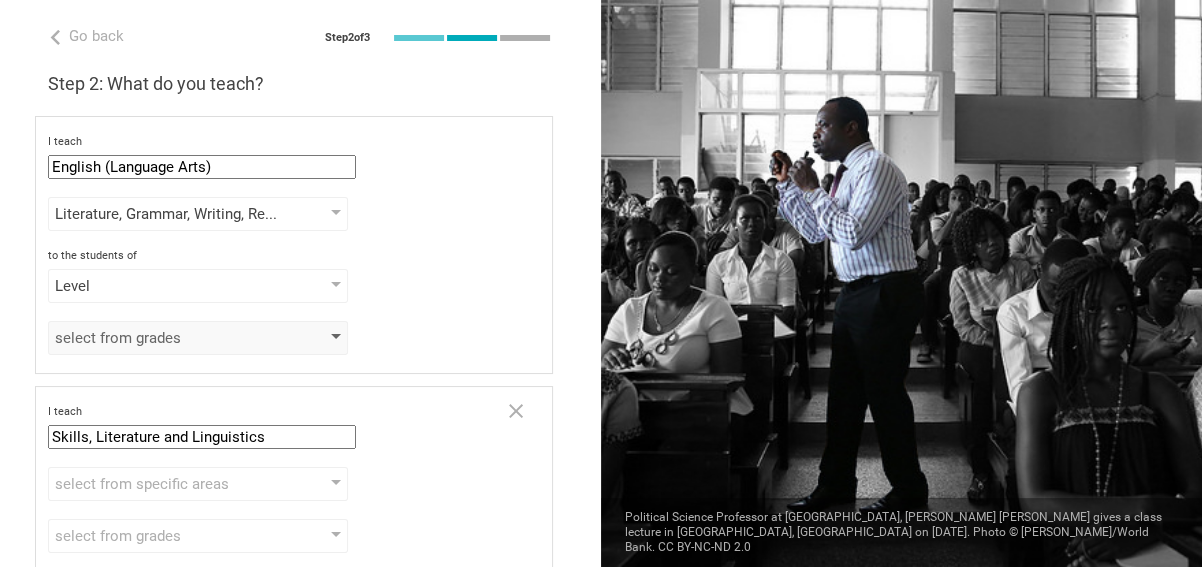 click on "select from grades" at bounding box center (198, 338) 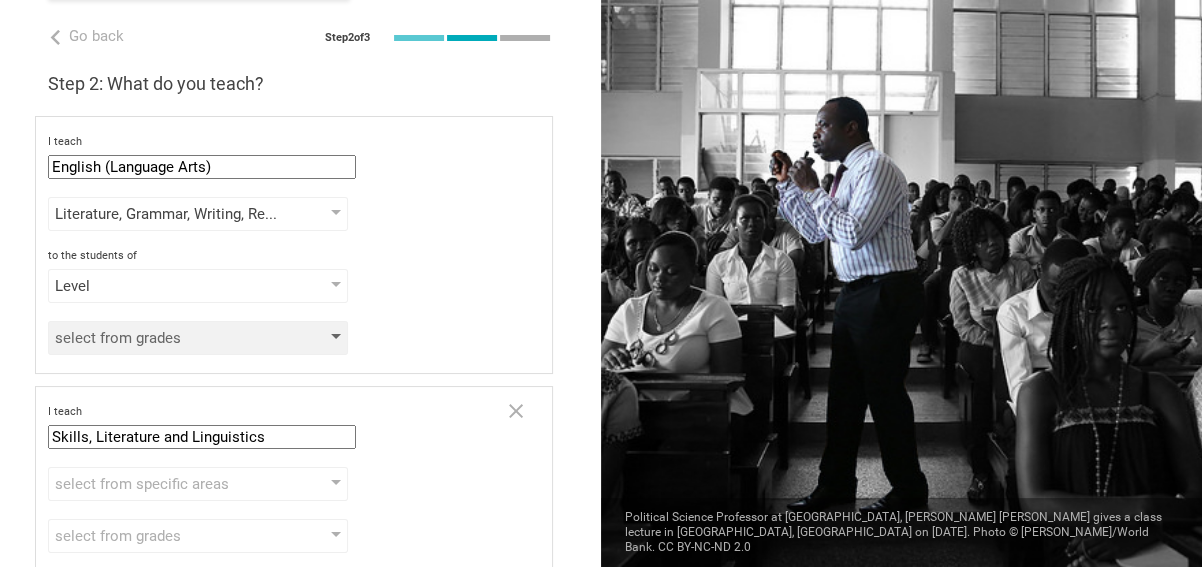 click on "select from grades" at bounding box center [198, 338] 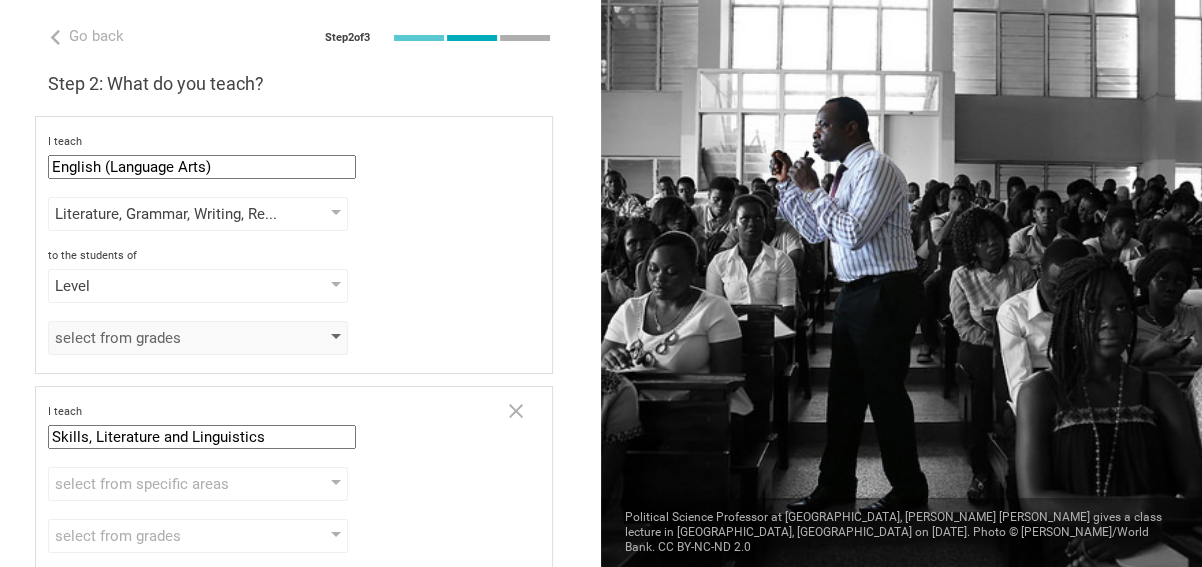 click on "select from grades" at bounding box center [198, 338] 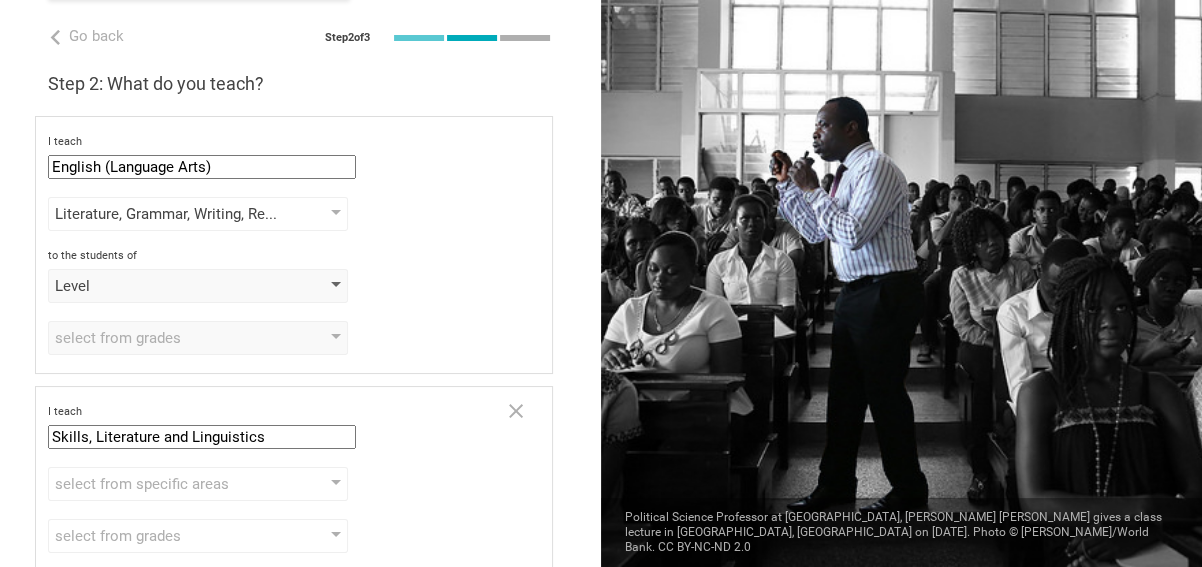 click at bounding box center [336, 286] 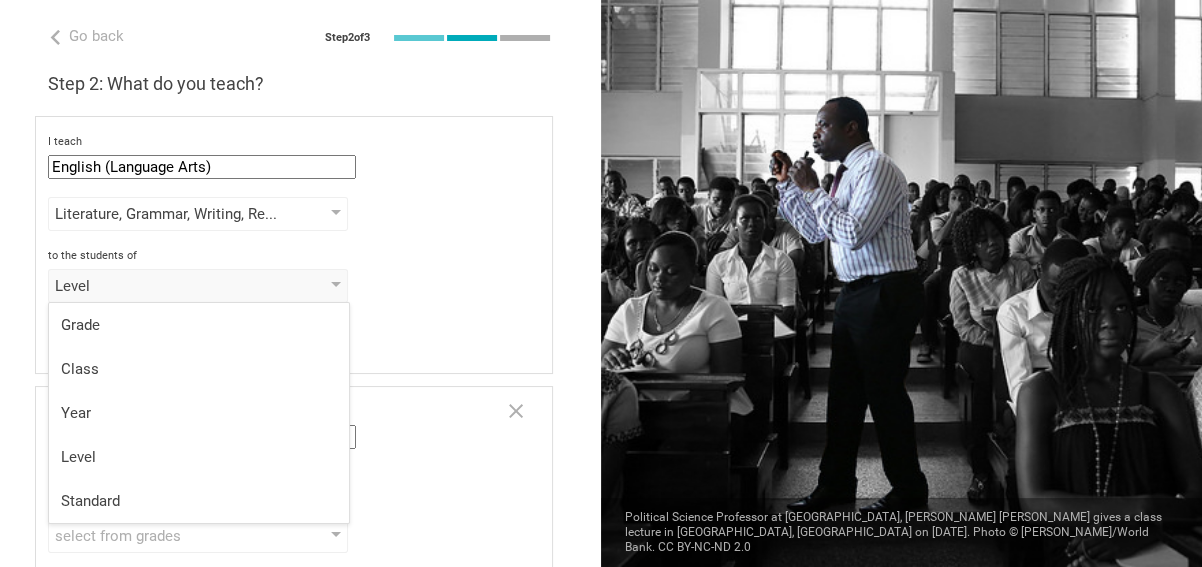 click on "to the students of" at bounding box center [294, 256] 